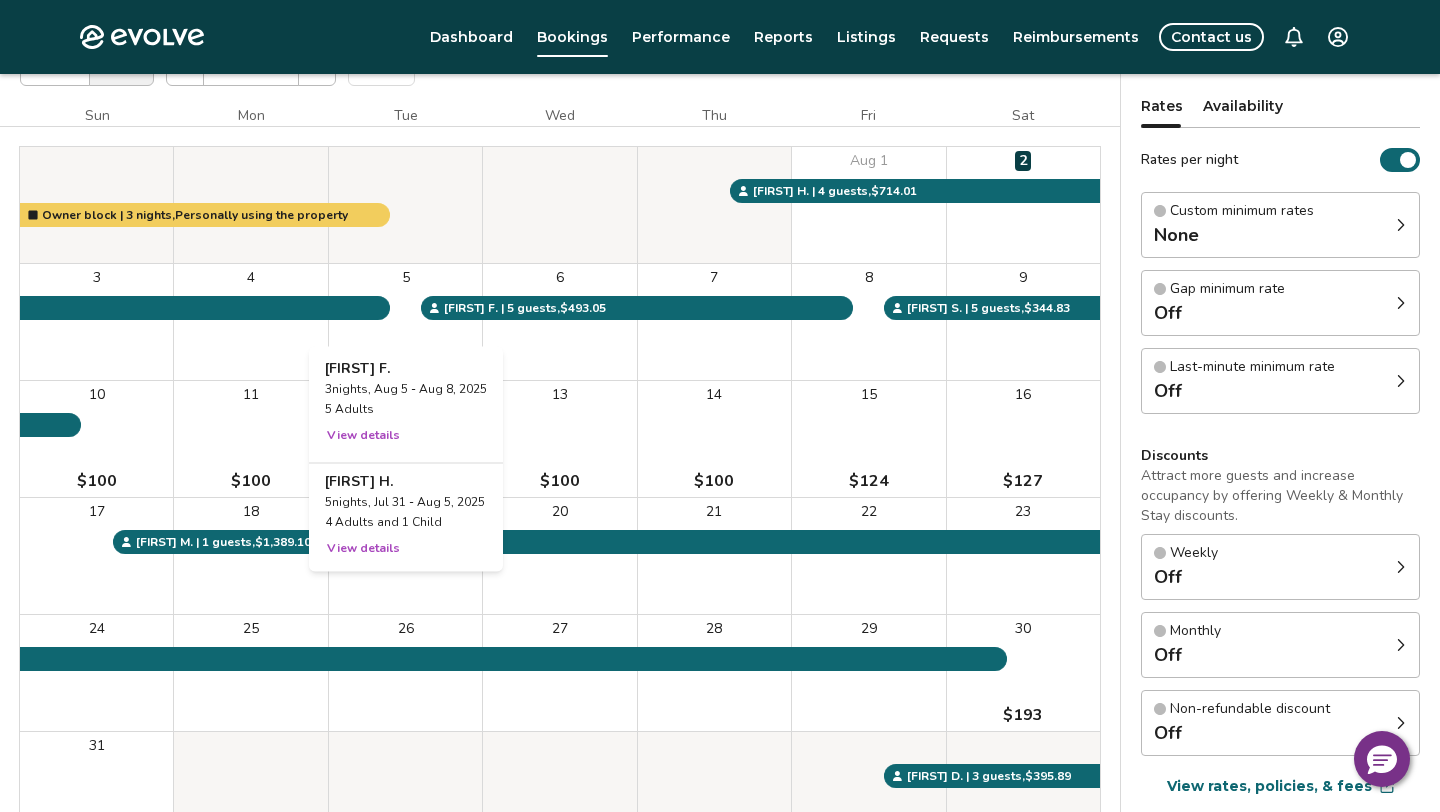 scroll, scrollTop: 155, scrollLeft: 0, axis: vertical 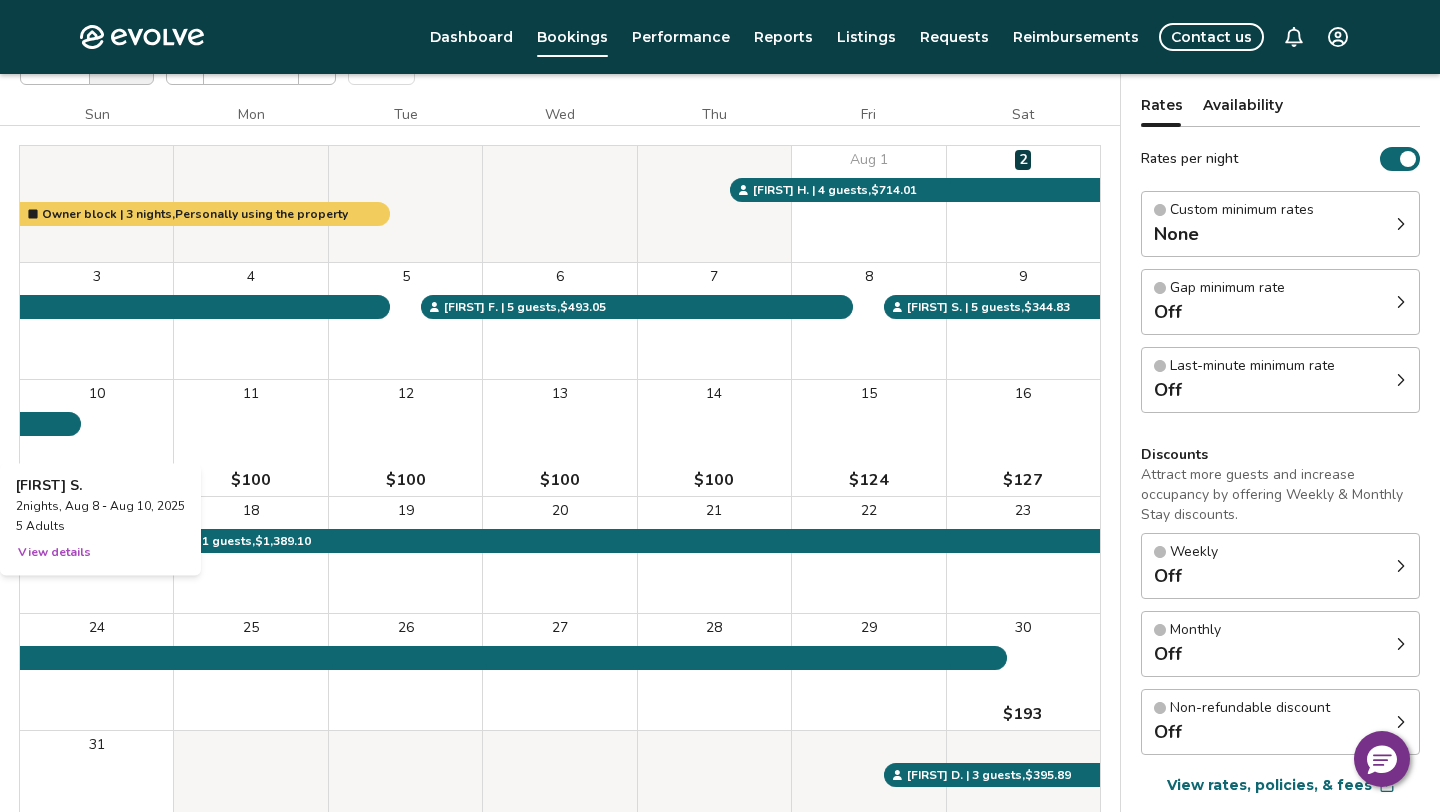 click on "10 $100" at bounding box center [96, 438] 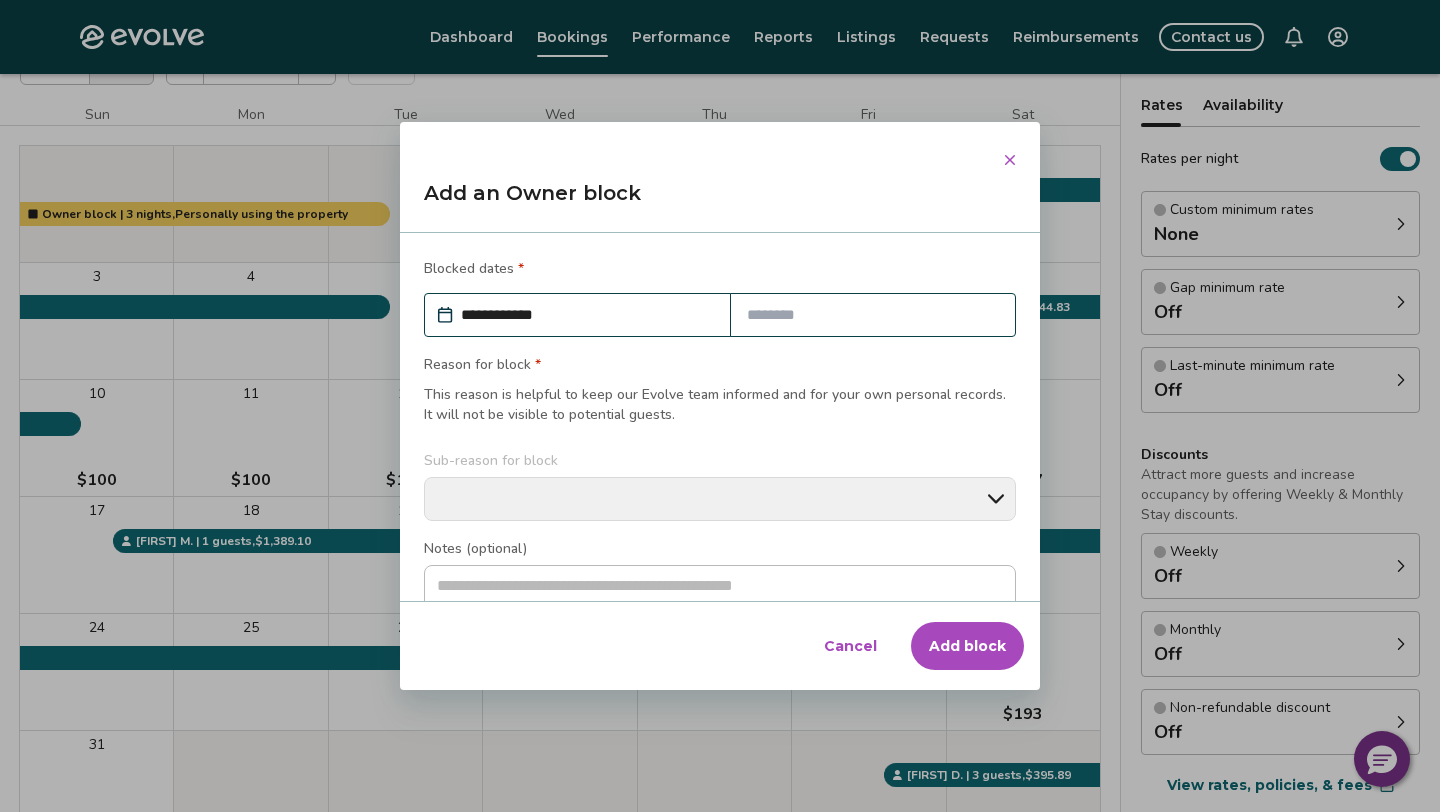 click at bounding box center (873, 315) 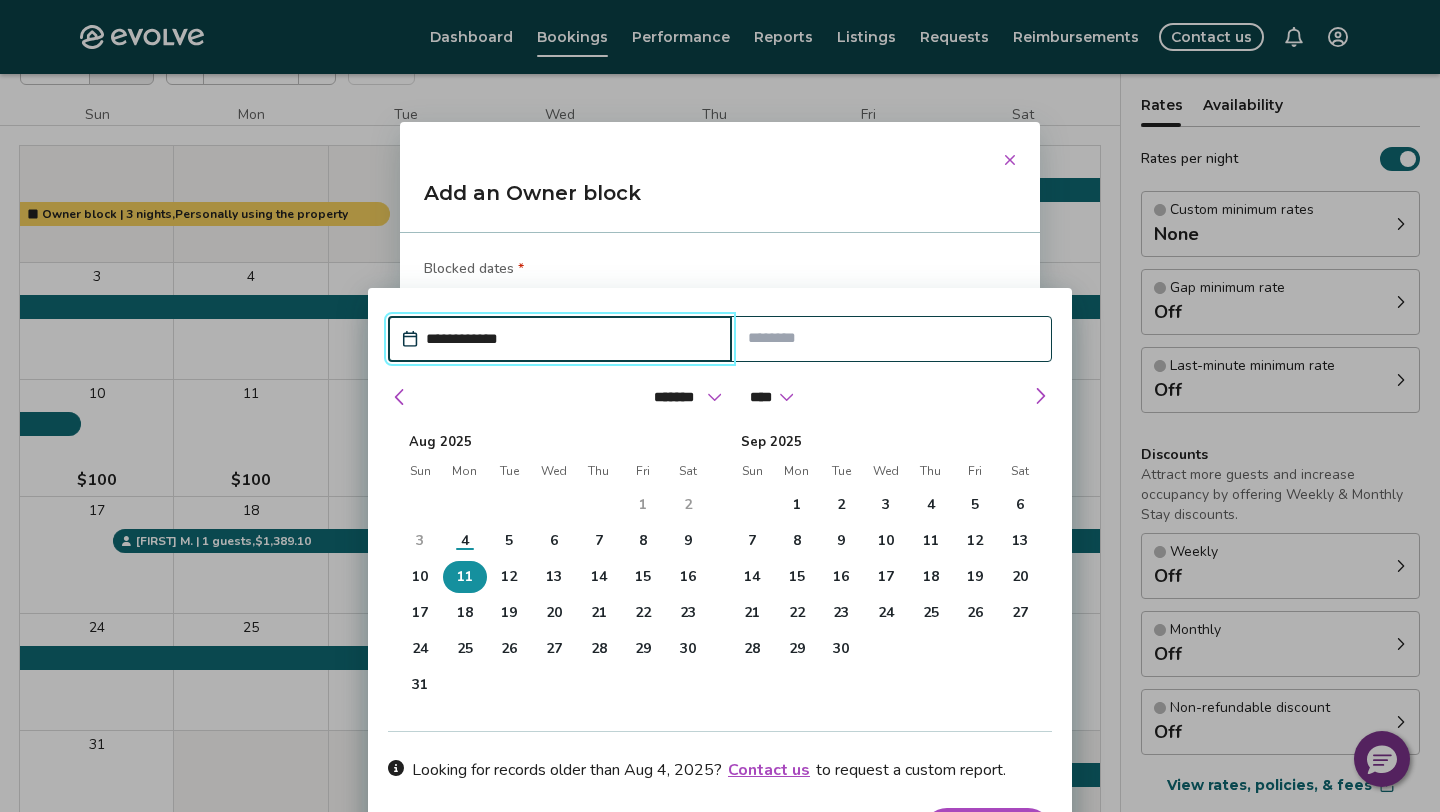 click on "11" at bounding box center (465, 577) 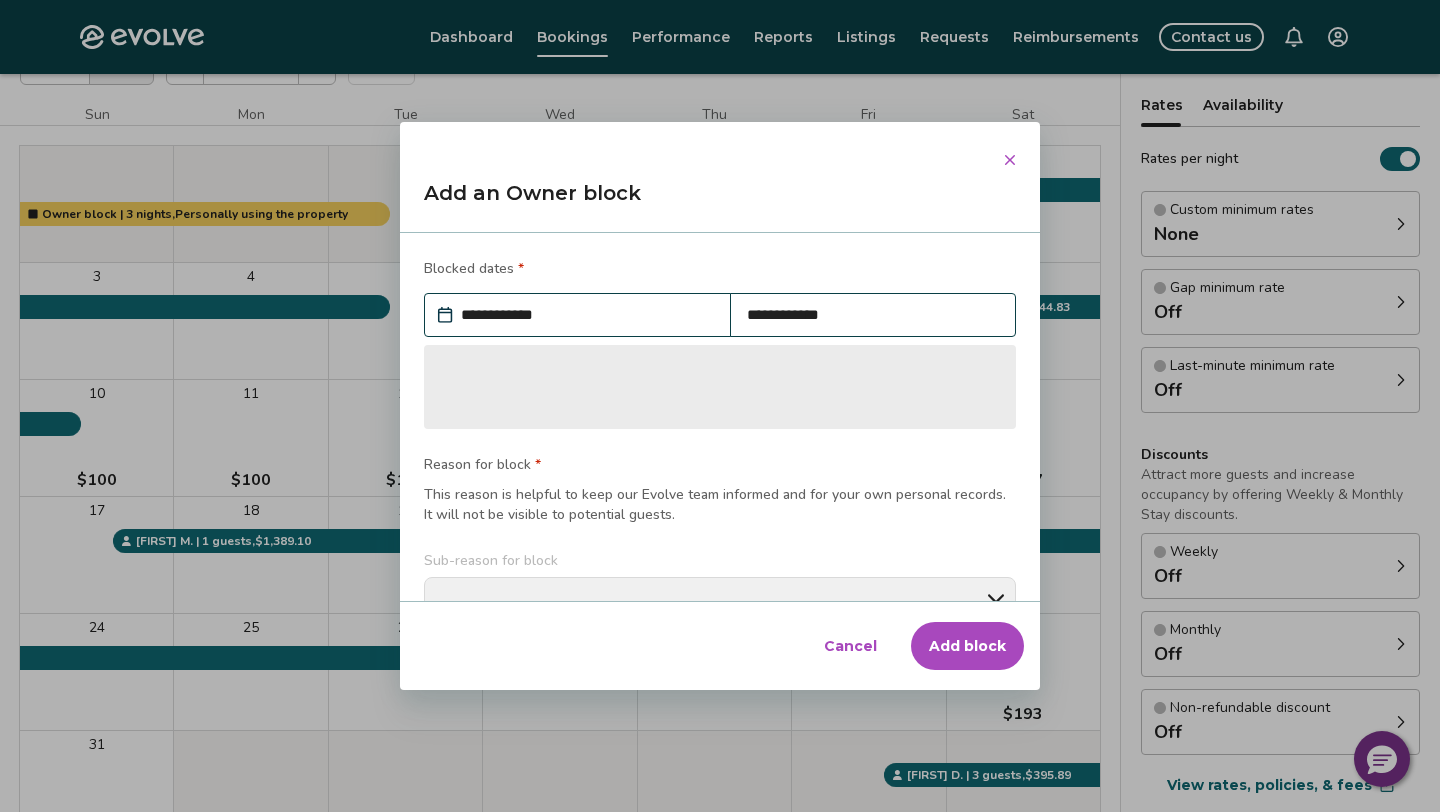 click on "**********" at bounding box center (720, 417) 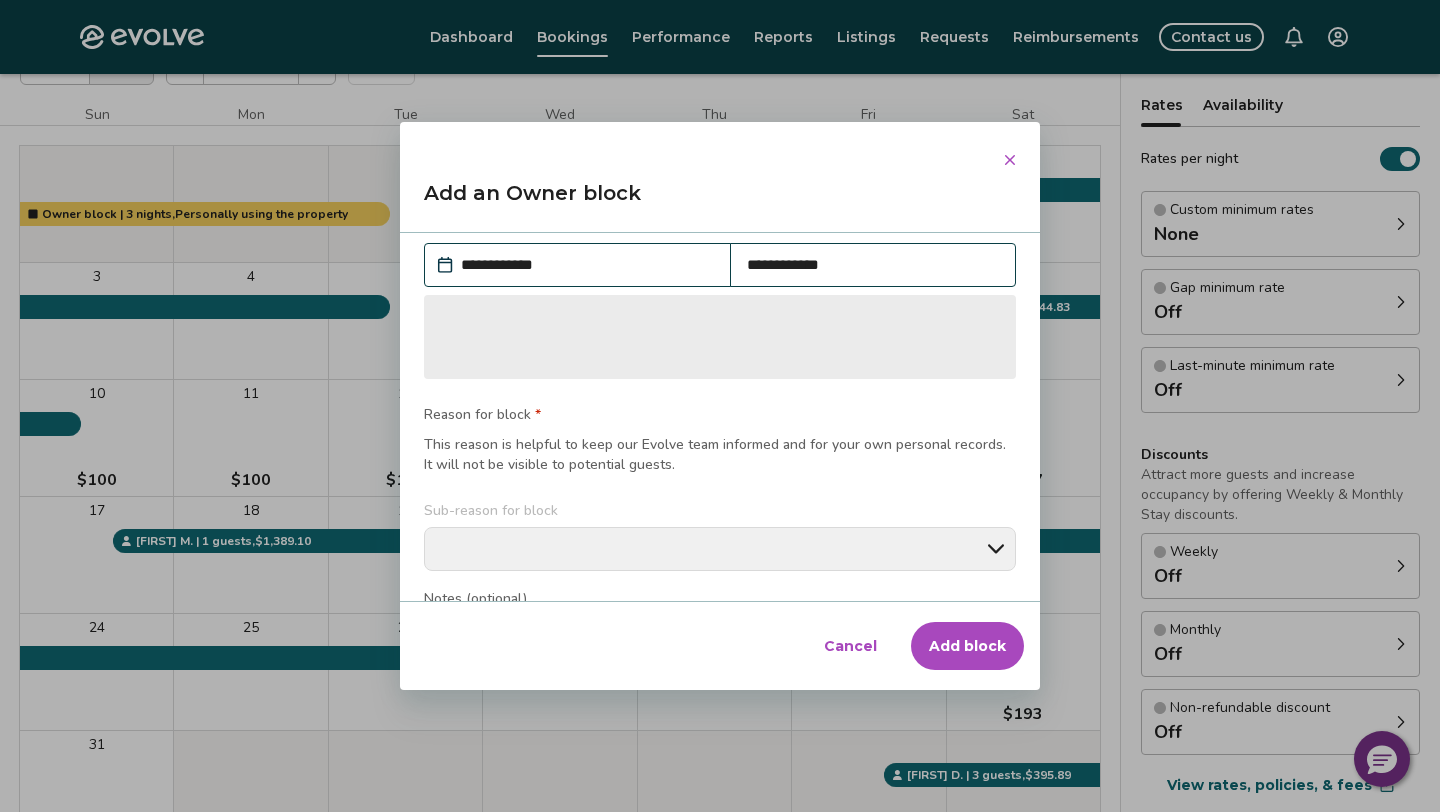 scroll, scrollTop: 47, scrollLeft: 0, axis: vertical 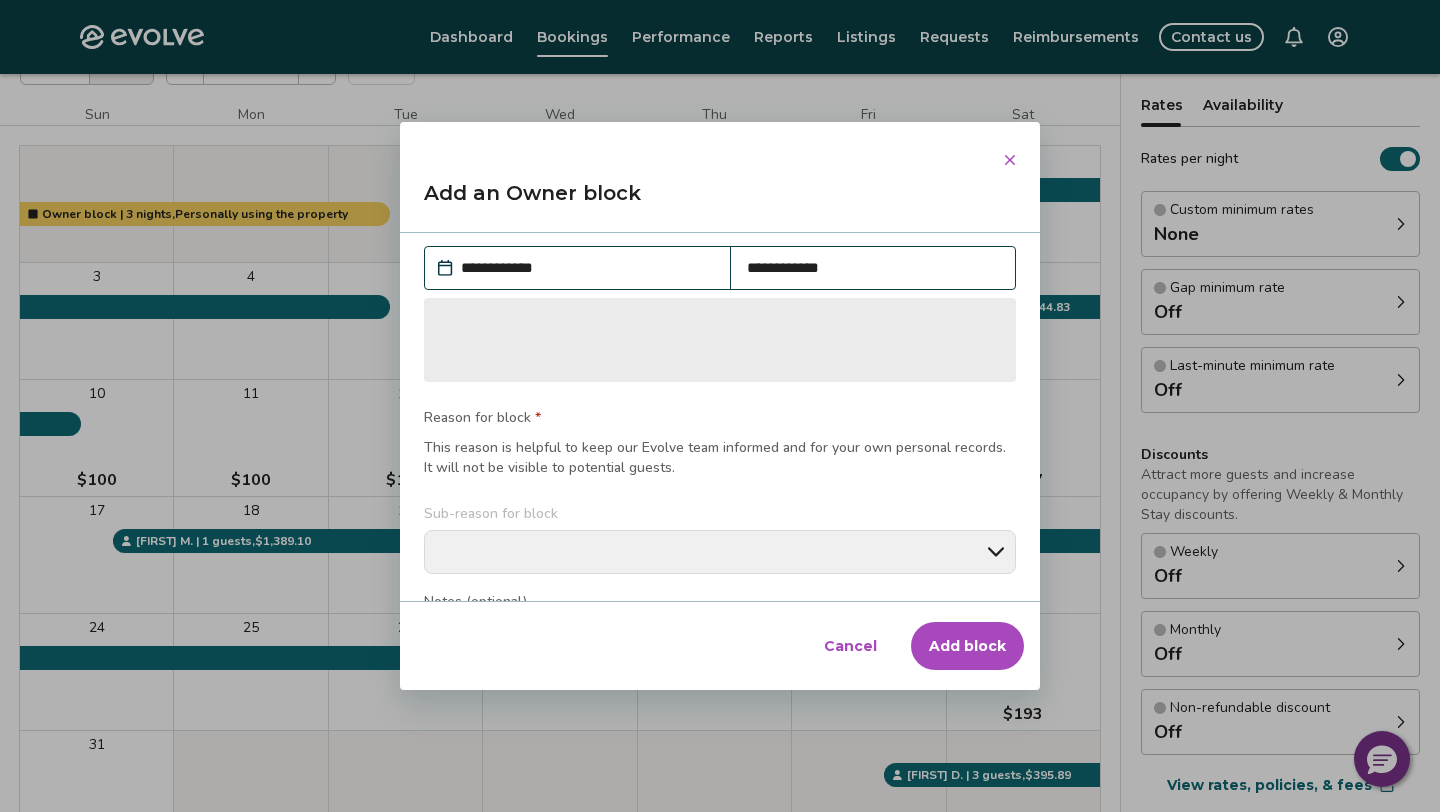 click on "**********" at bounding box center (587, 268) 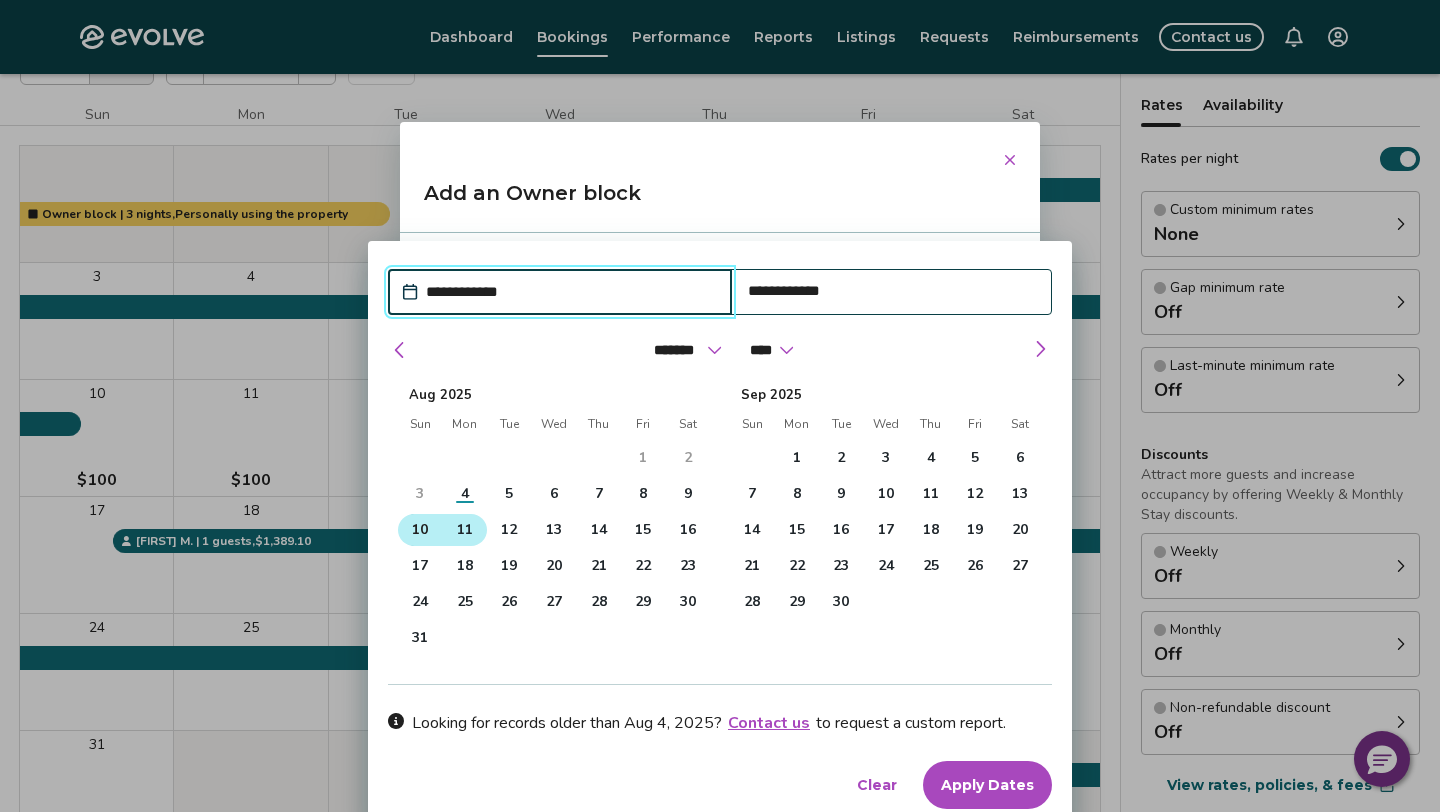 click on "10" at bounding box center [420, 530] 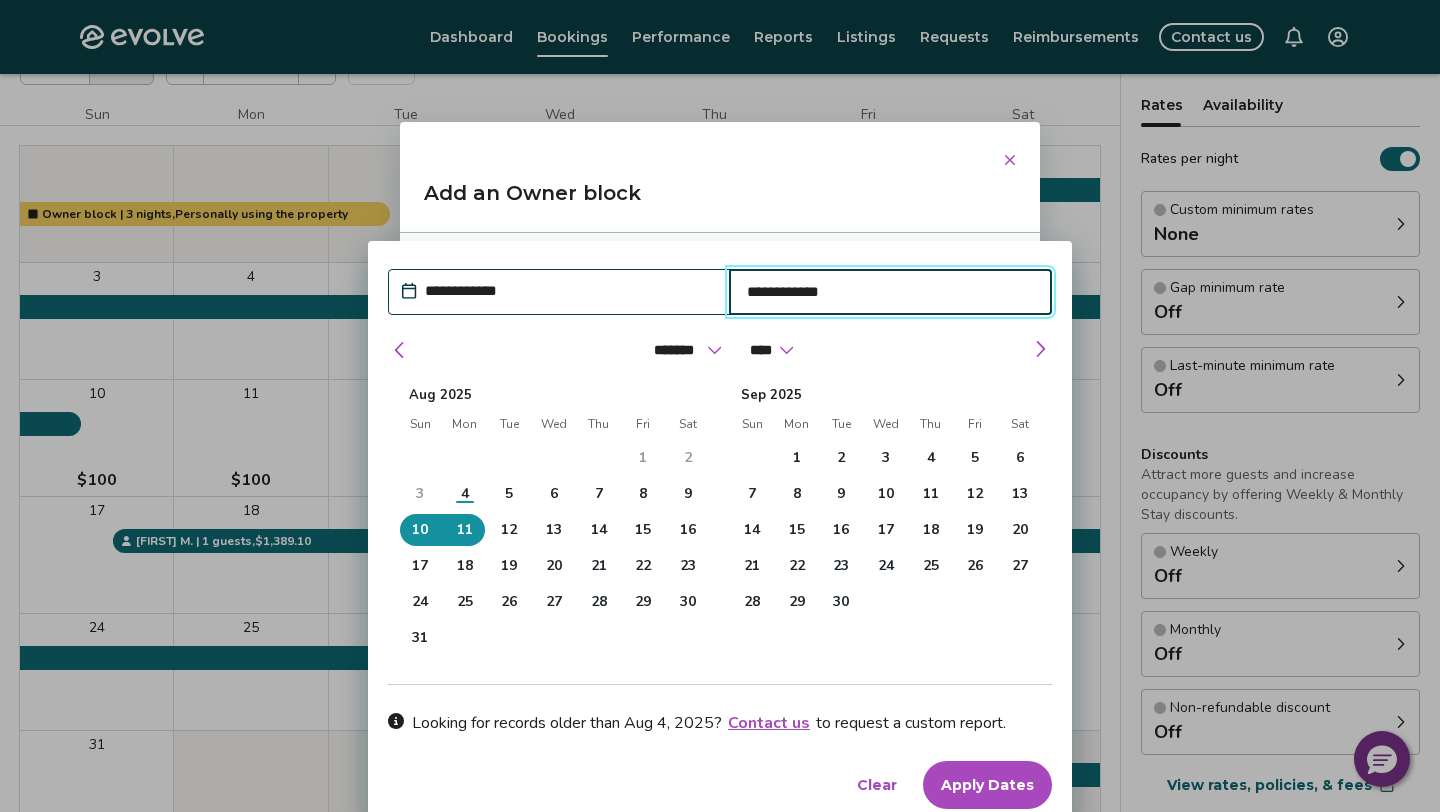 click on "Apply Dates" at bounding box center [987, 785] 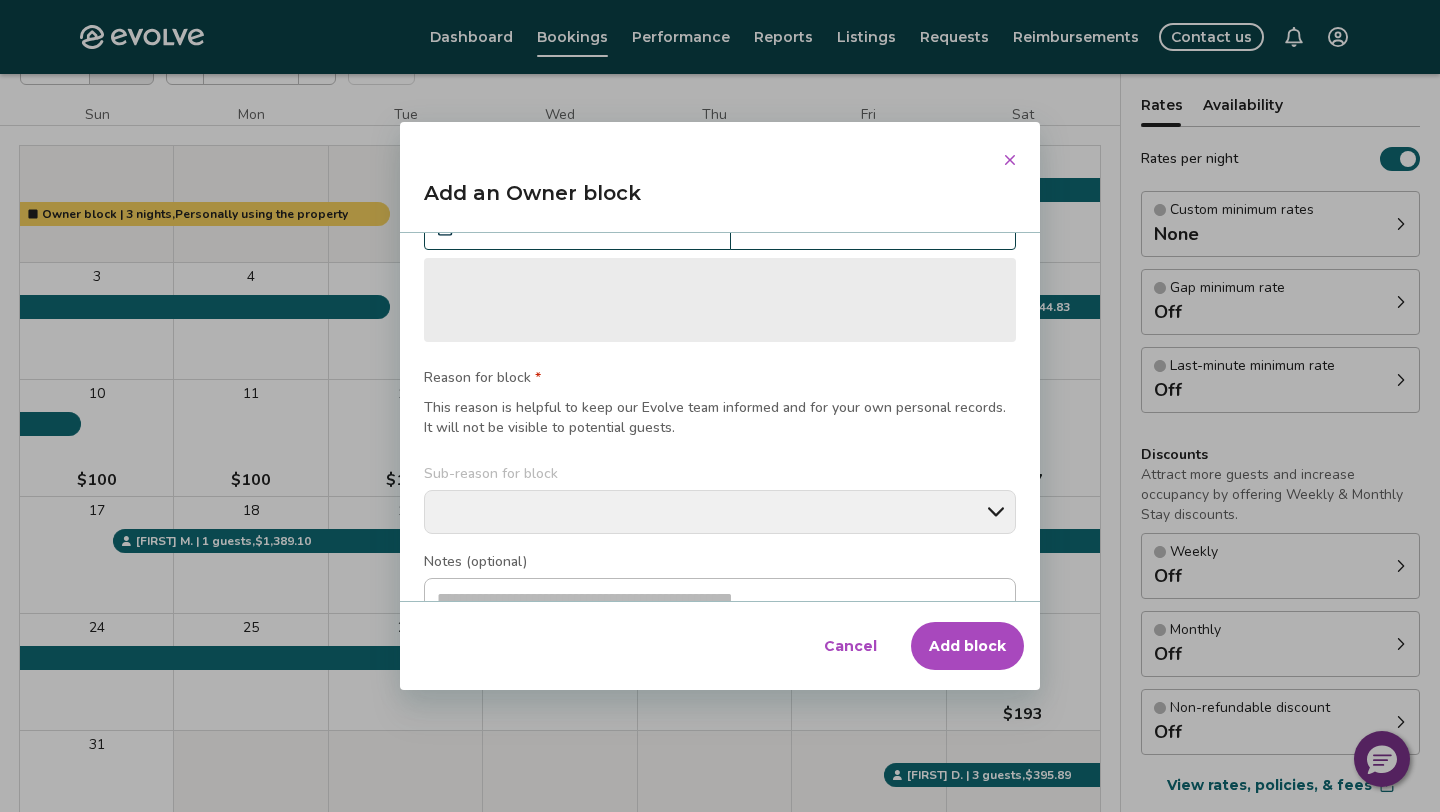scroll, scrollTop: 162, scrollLeft: 0, axis: vertical 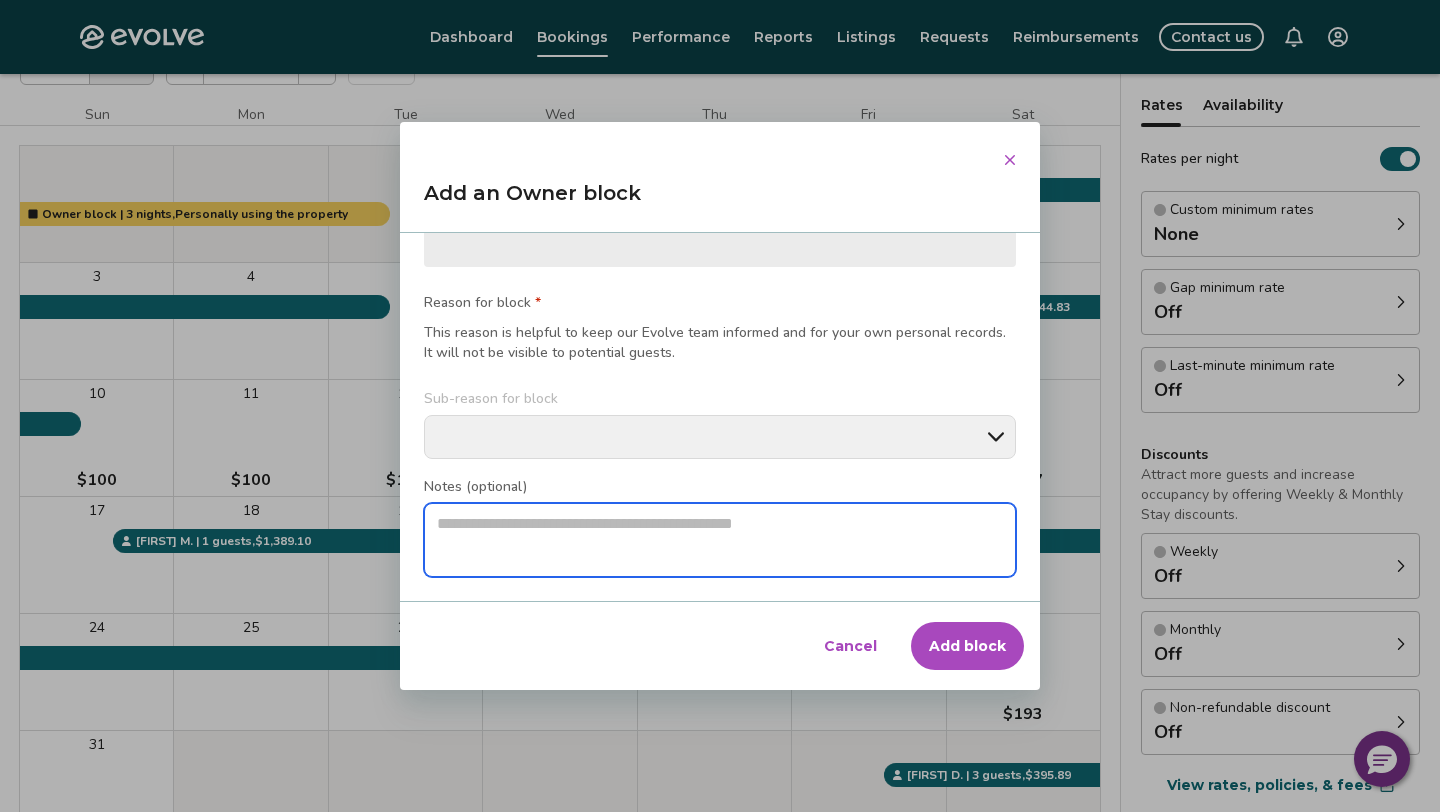 click at bounding box center (720, 540) 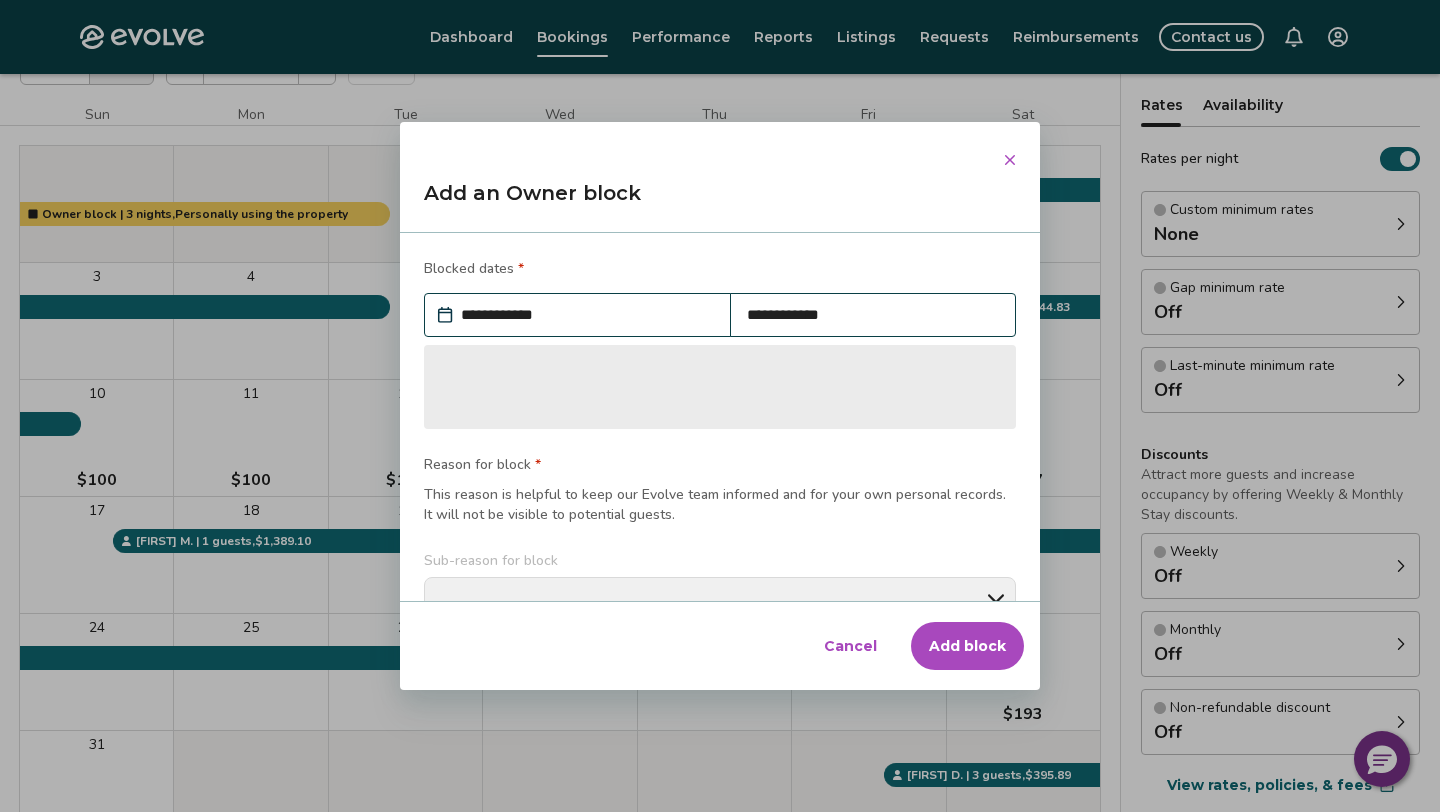 scroll, scrollTop: 162, scrollLeft: 0, axis: vertical 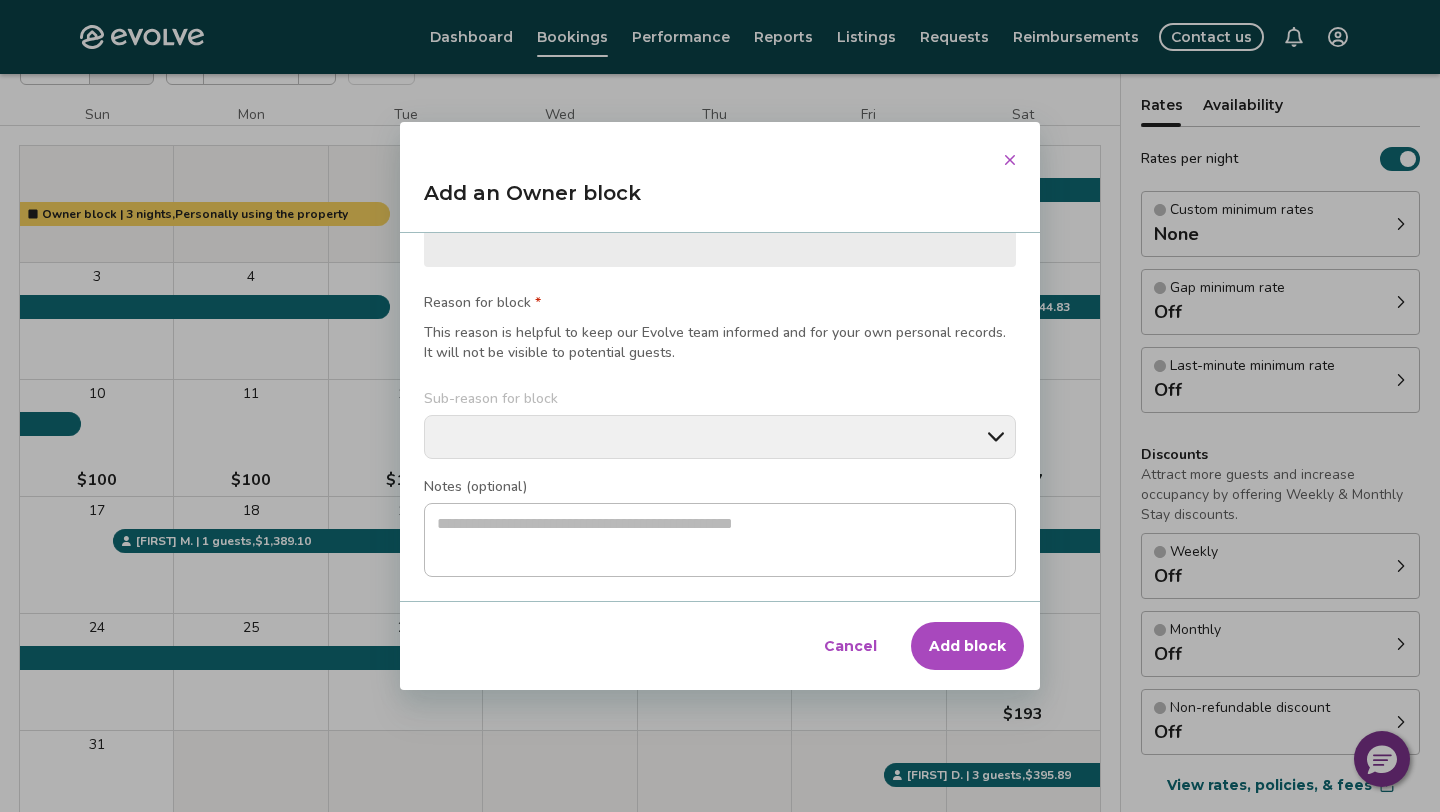 click on "Add block" at bounding box center [967, 646] 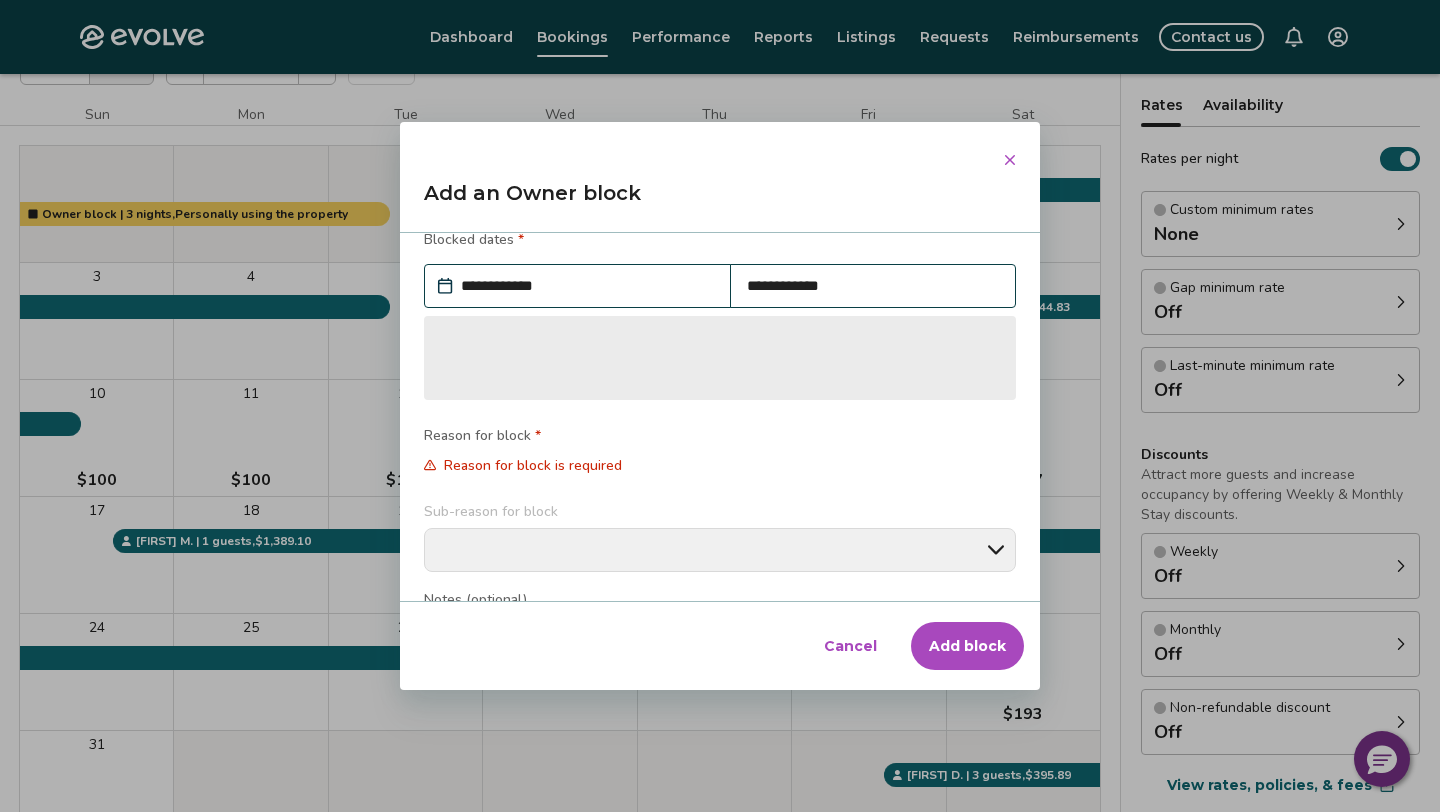 scroll, scrollTop: 30, scrollLeft: 0, axis: vertical 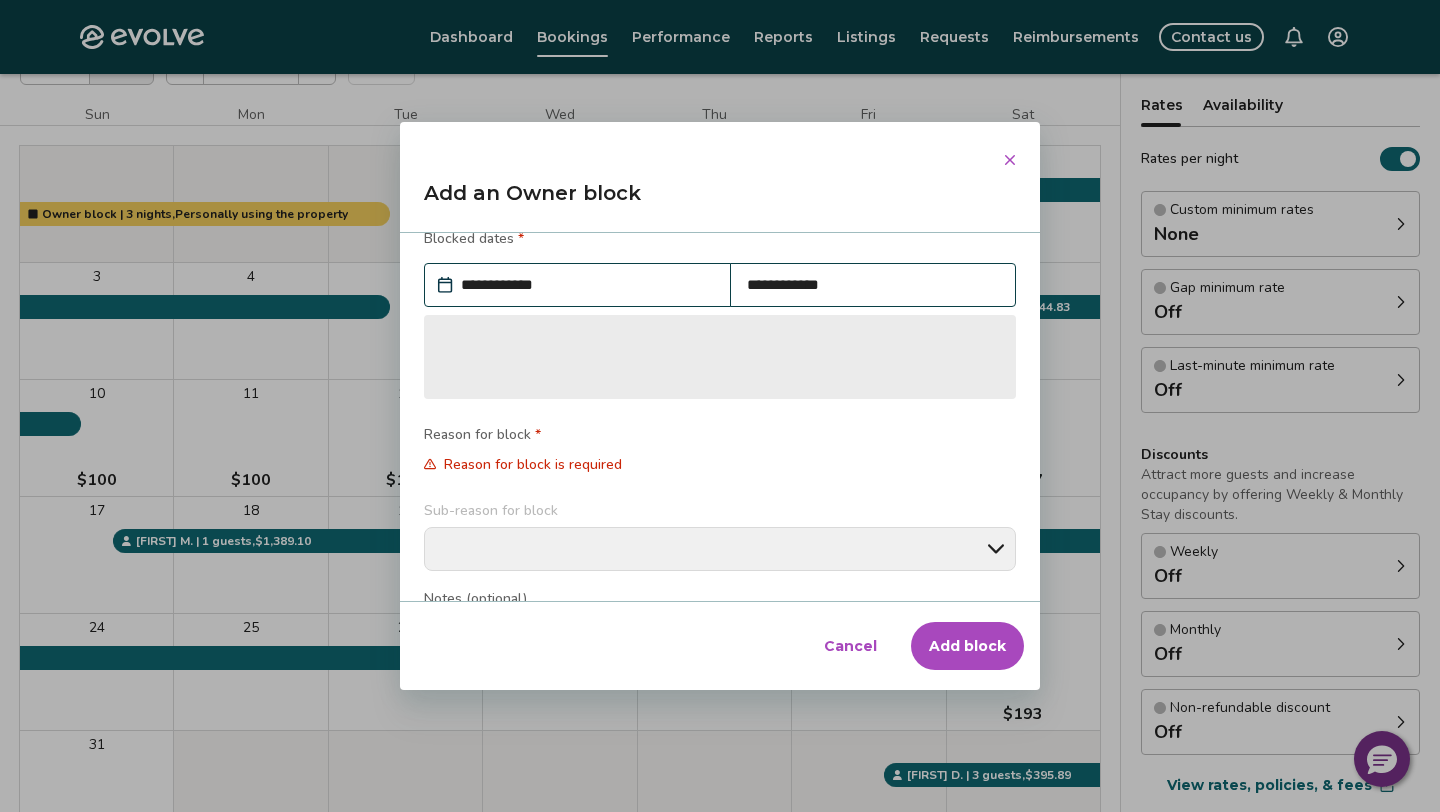 click on "‌" at bounding box center [720, 357] 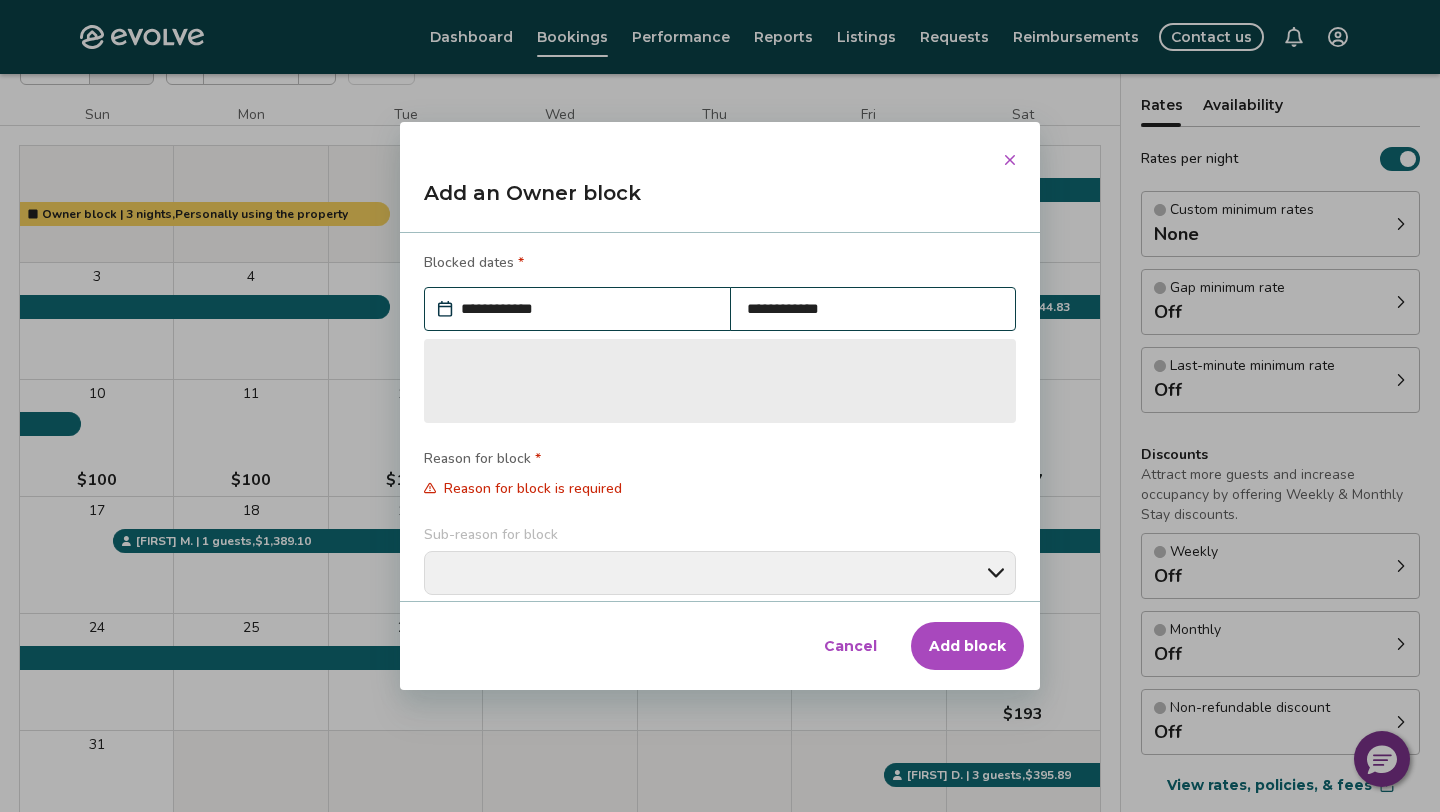 scroll, scrollTop: 142, scrollLeft: 0, axis: vertical 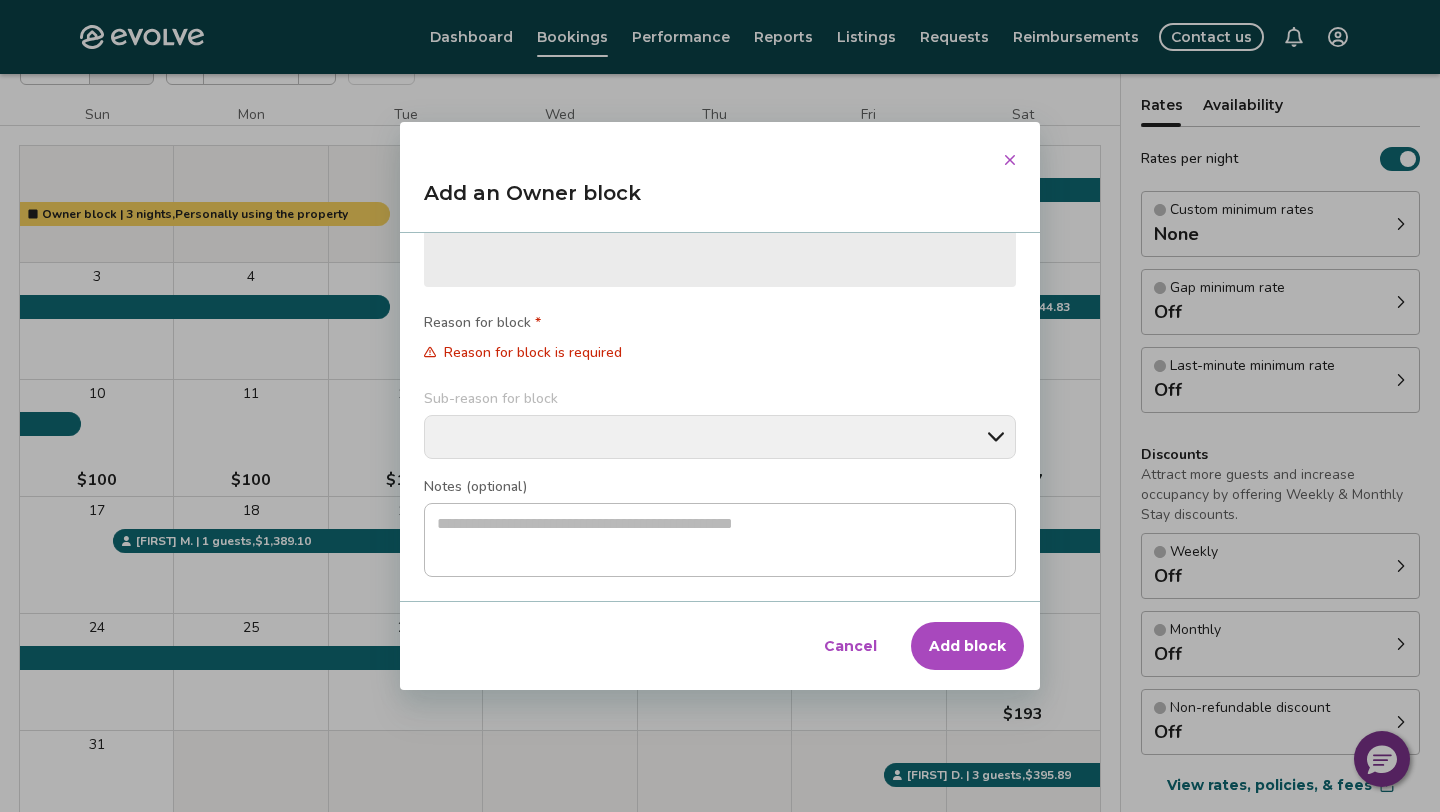 click on "Add block" at bounding box center [967, 646] 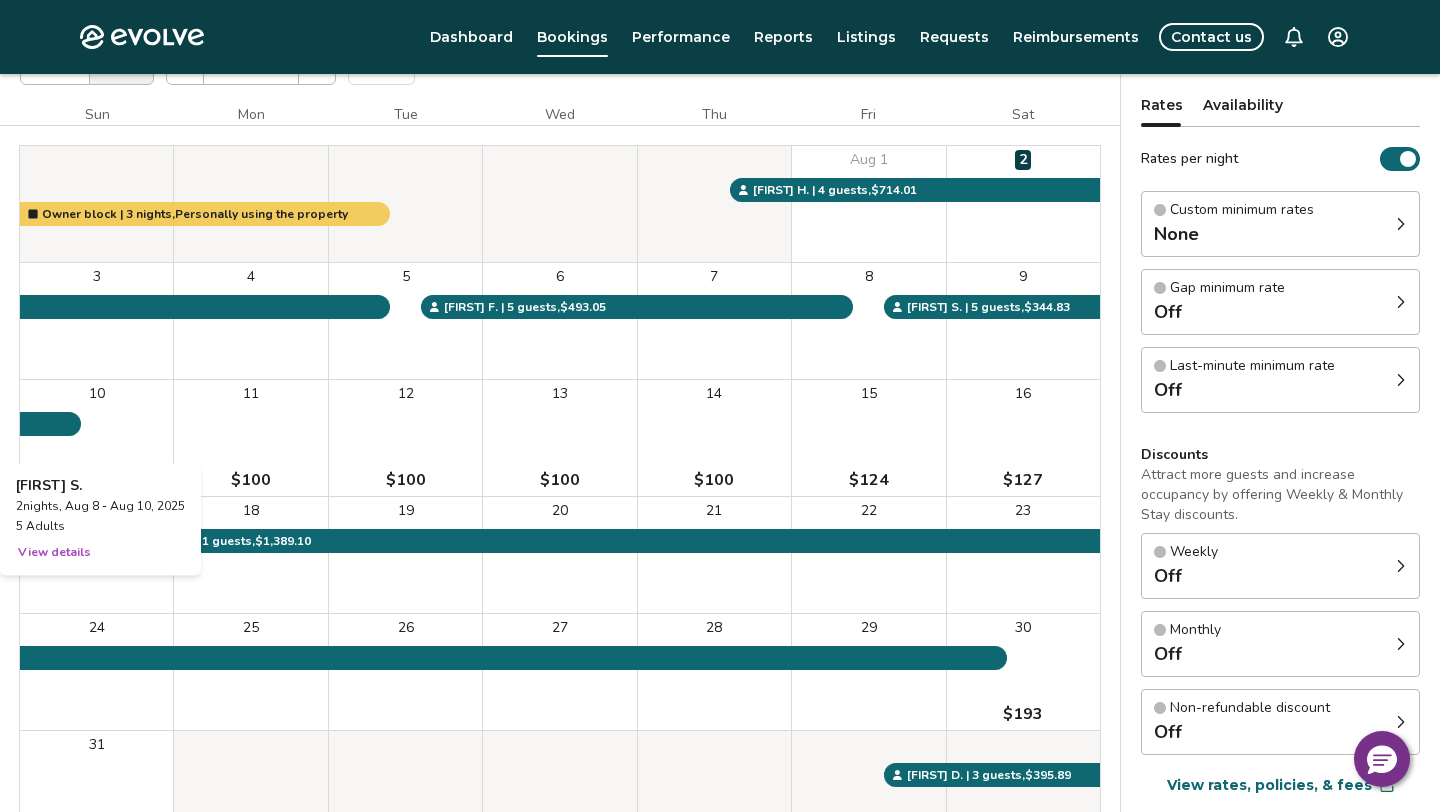 click on "10 $100" at bounding box center [96, 438] 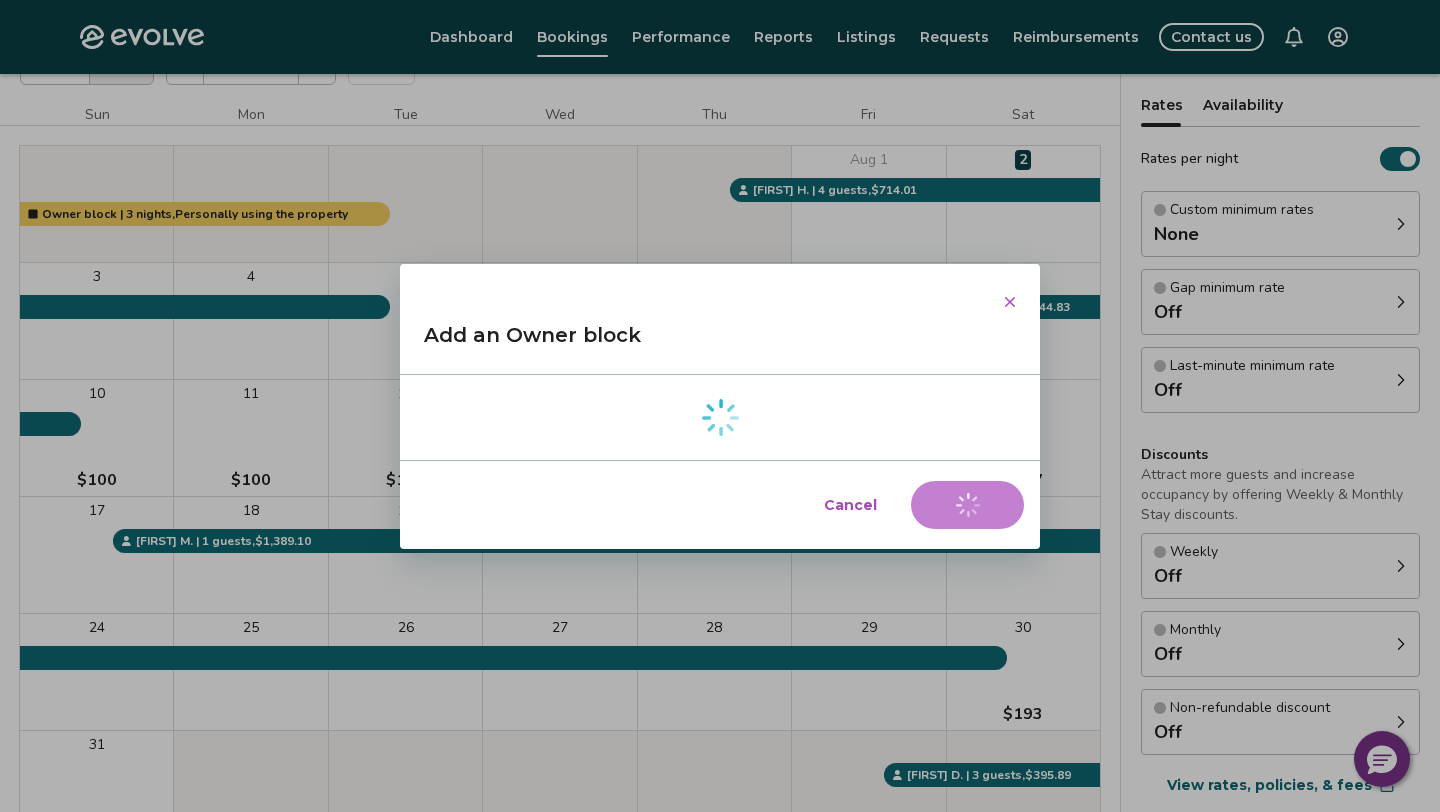 type on "*" 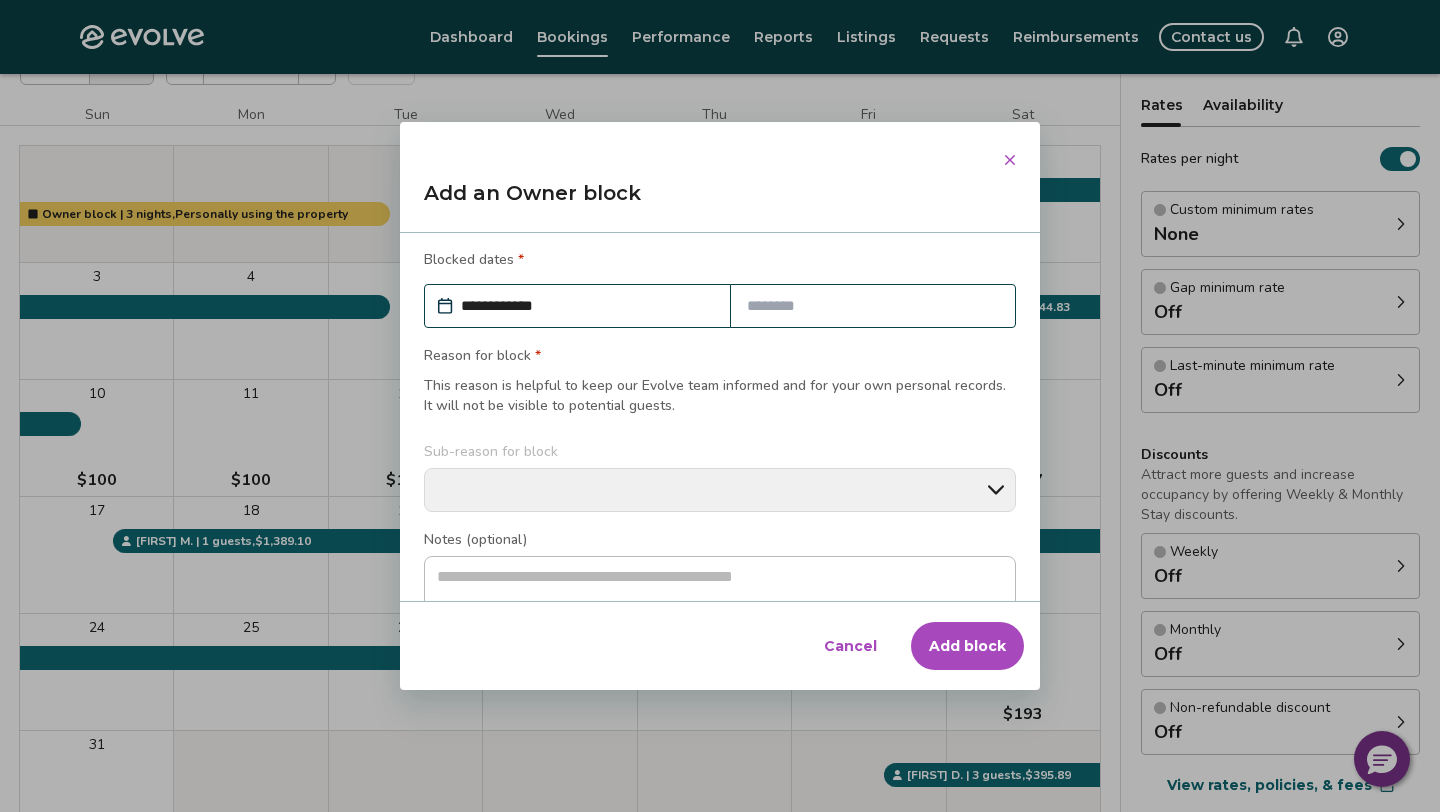 scroll, scrollTop: 0, scrollLeft: 0, axis: both 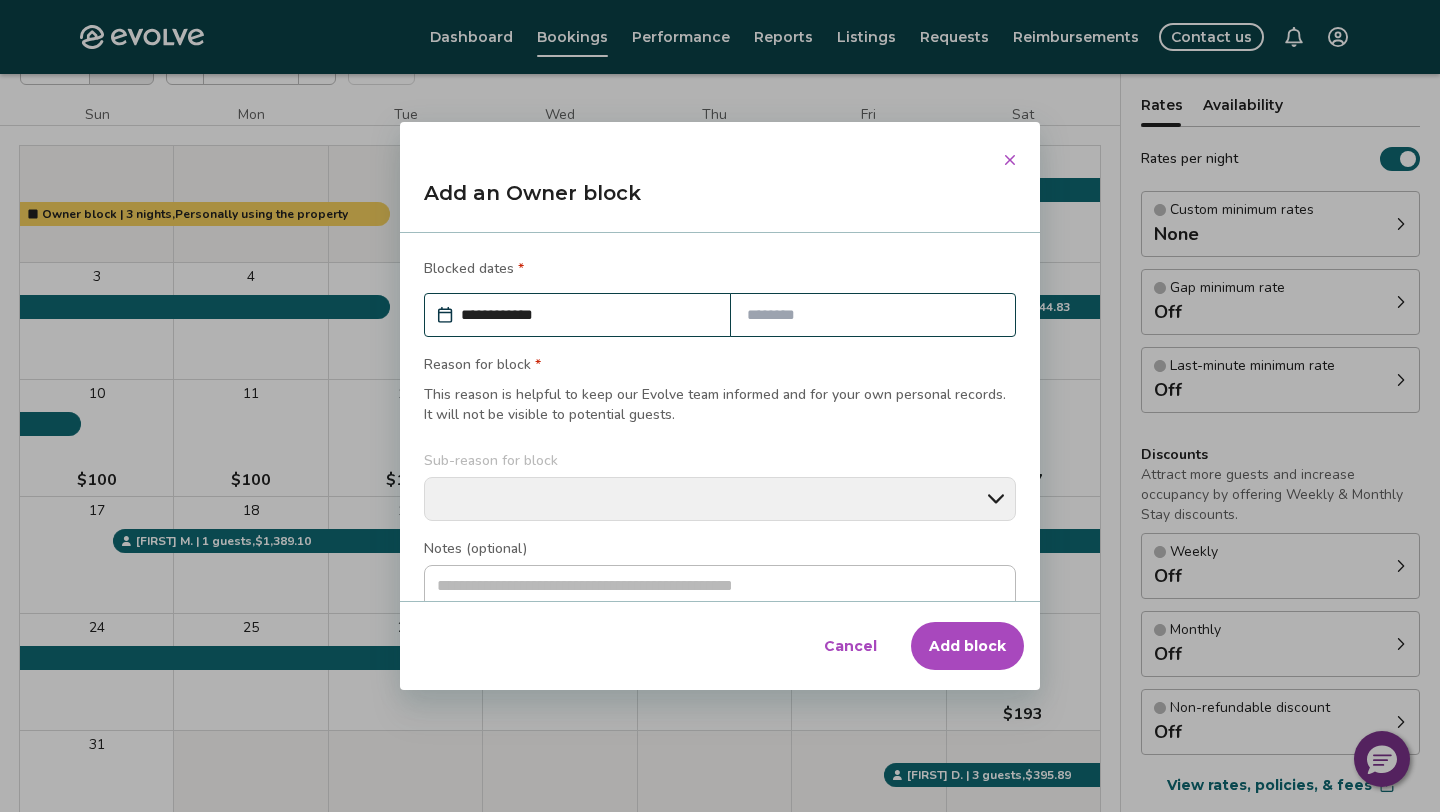 click on "Add an Owner block" at bounding box center (720, 201) 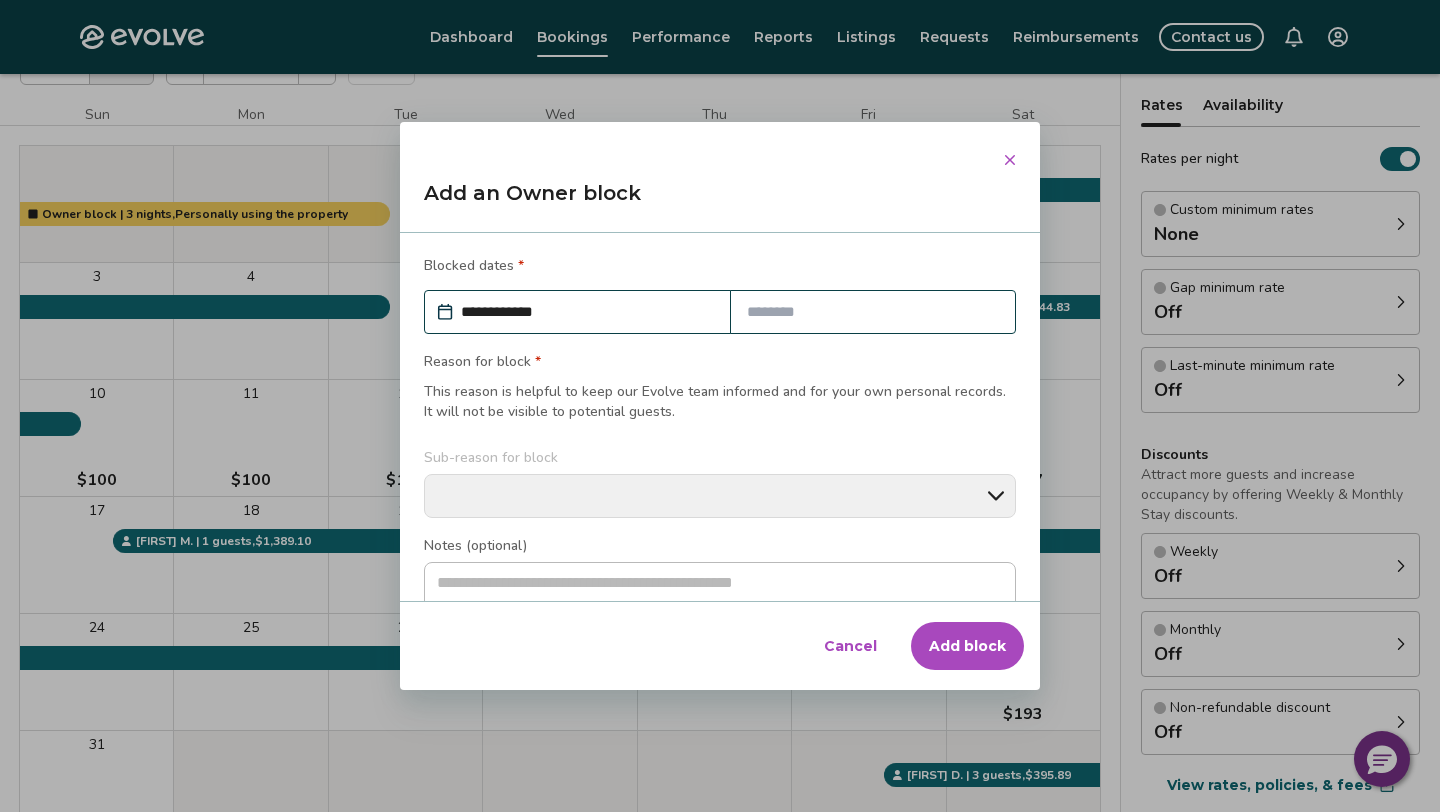 scroll, scrollTop: 0, scrollLeft: 0, axis: both 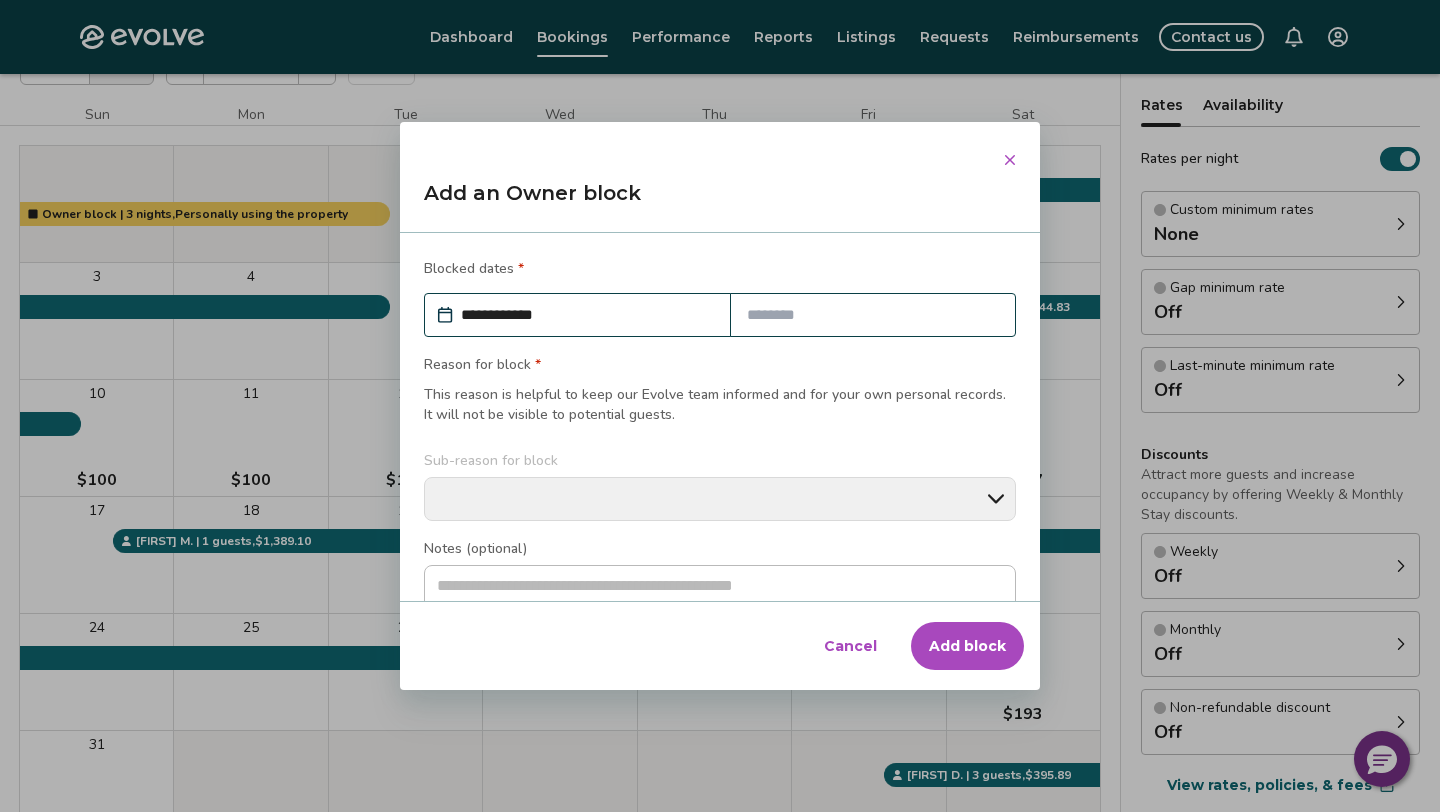 click on "This reason is helpful to keep our Evolve team informed and for your own personal records. It will not be visible to potential guests." at bounding box center (720, 403) 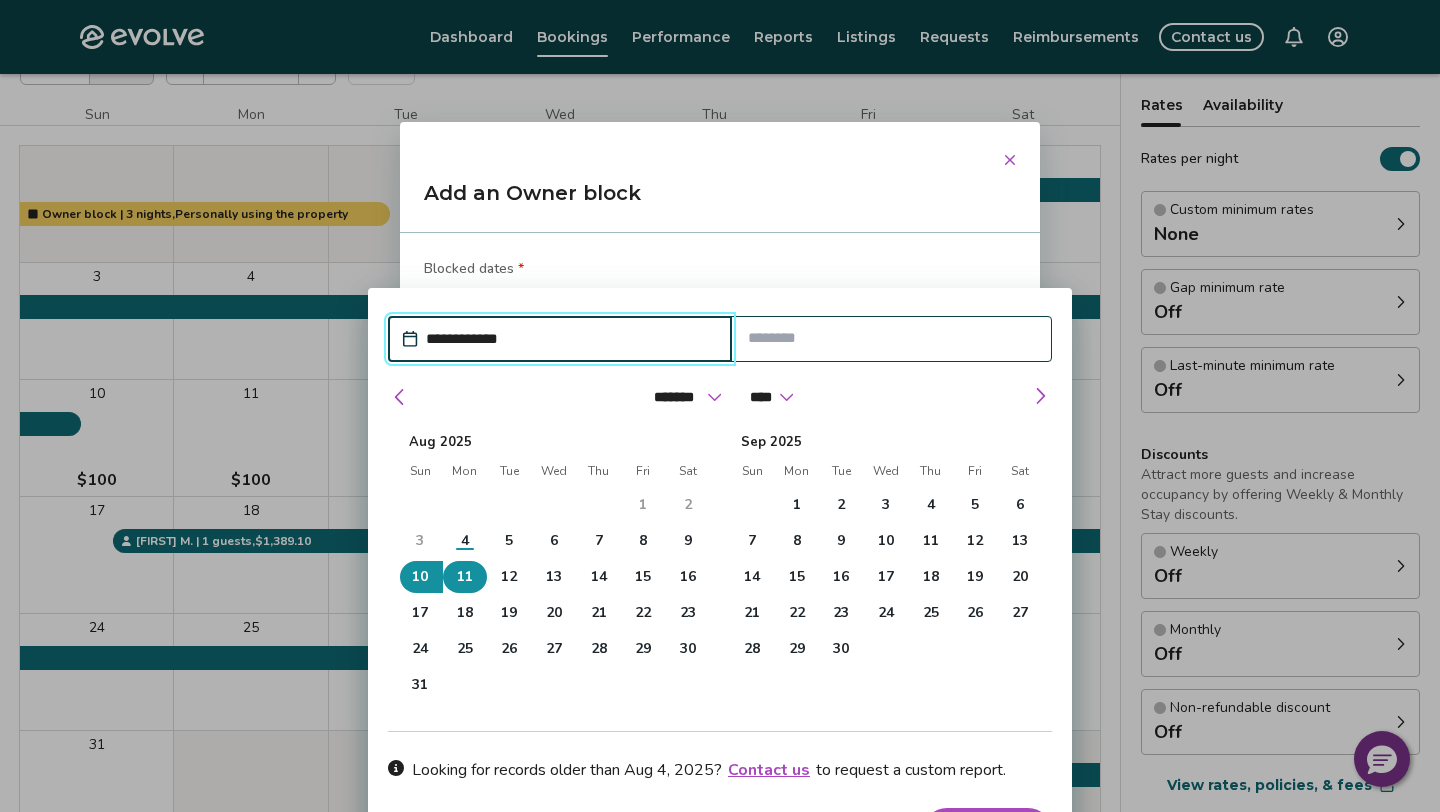 click on "11" at bounding box center (465, 577) 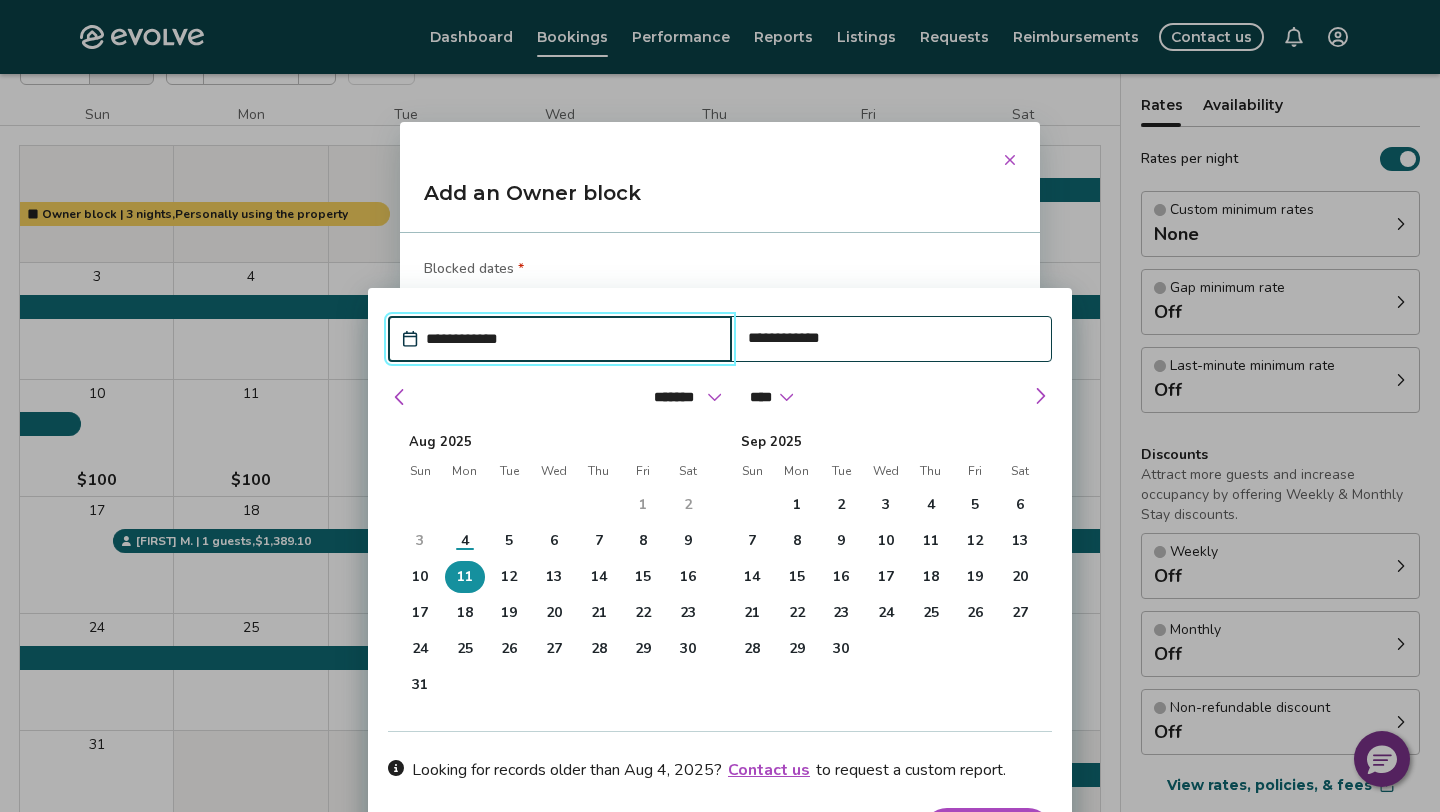 click on "**********" at bounding box center [570, 339] 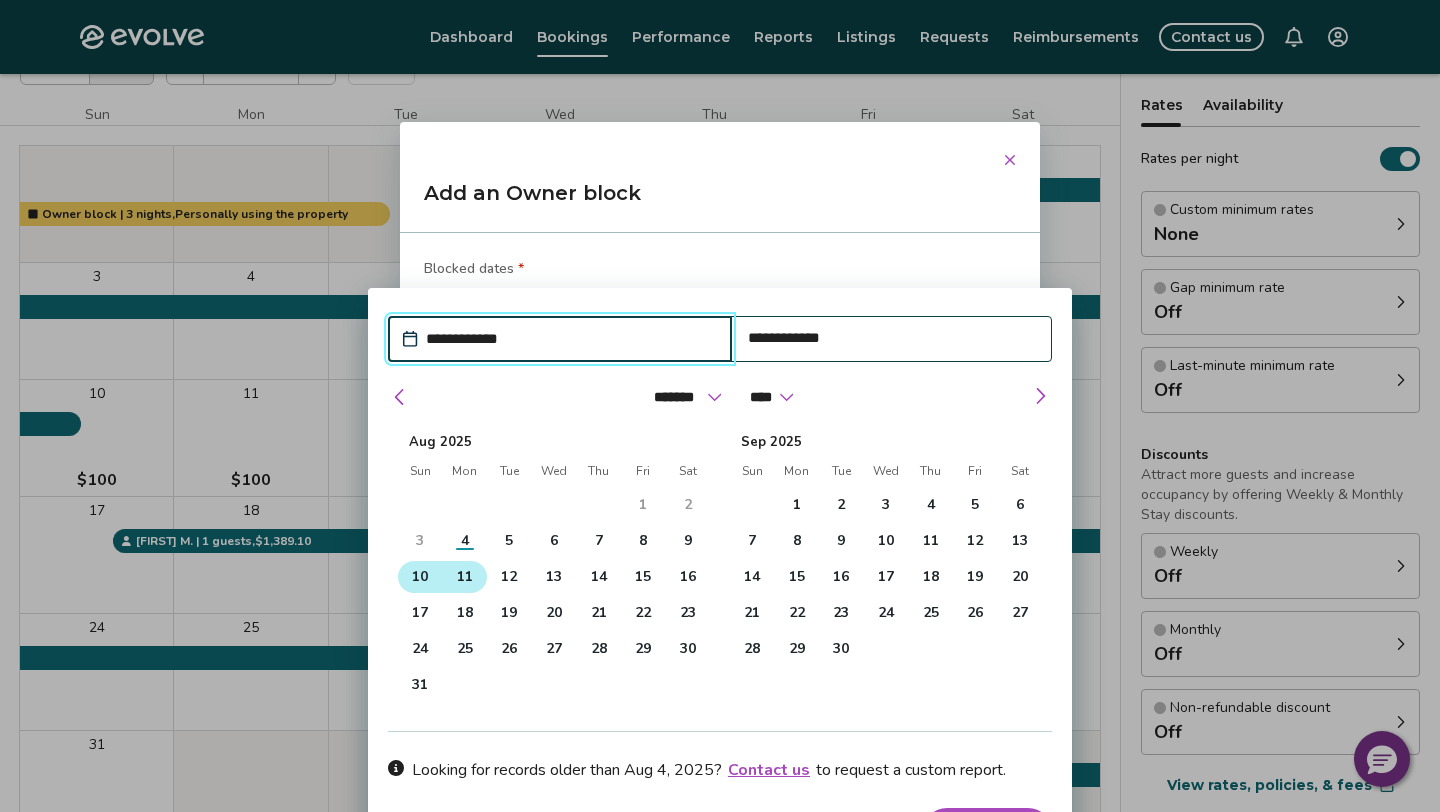 click on "10" at bounding box center (420, 577) 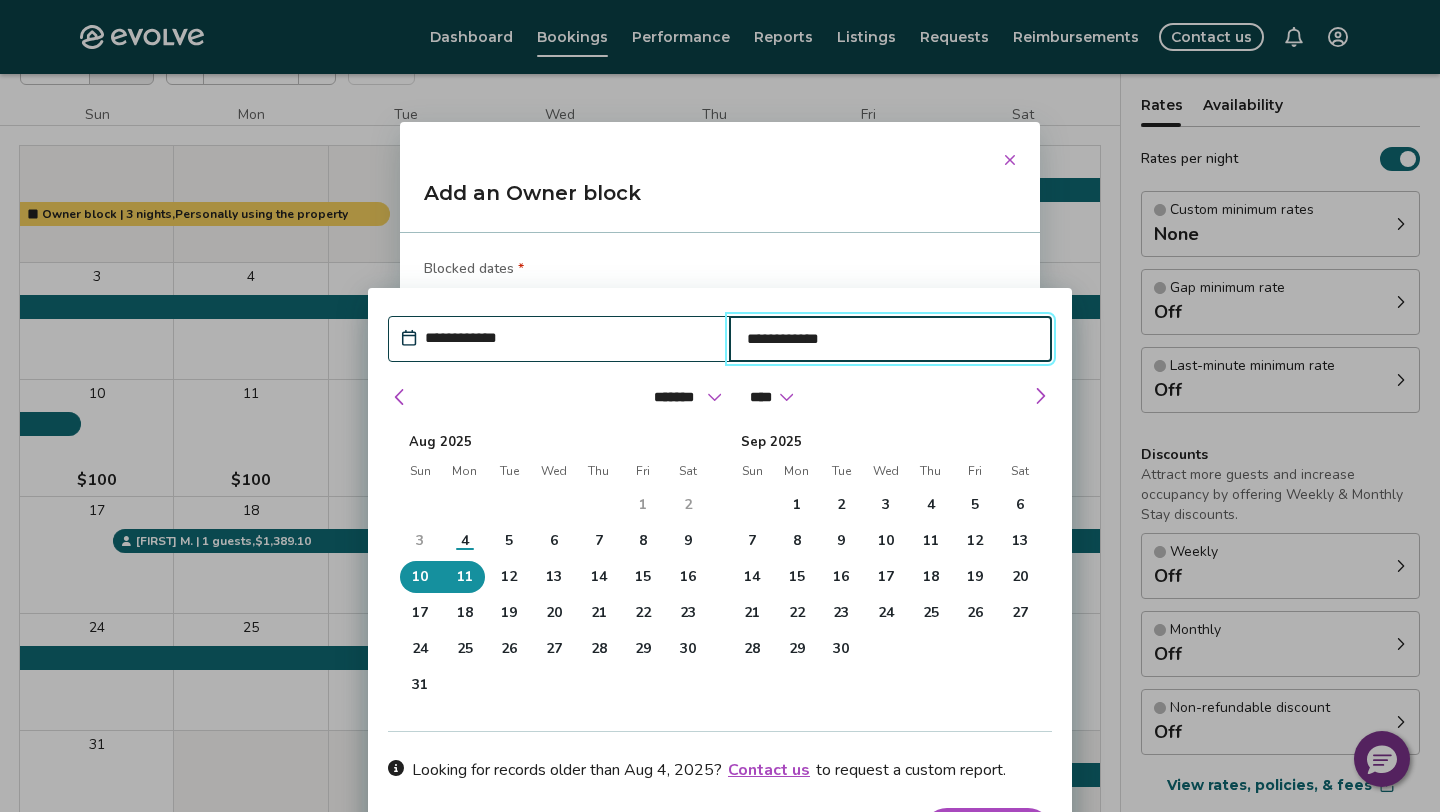 click on "**********" at bounding box center (720, 417) 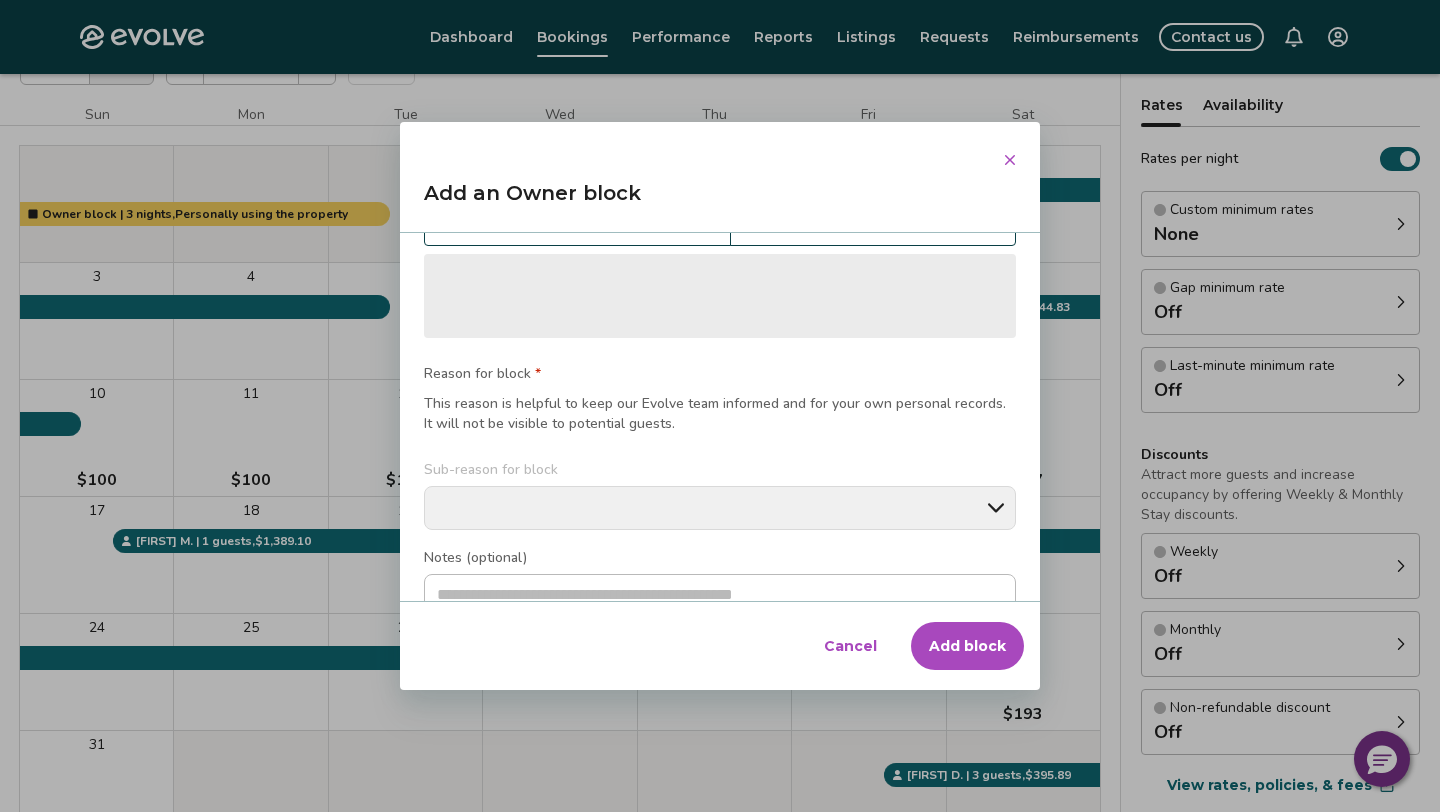 scroll, scrollTop: 89, scrollLeft: 0, axis: vertical 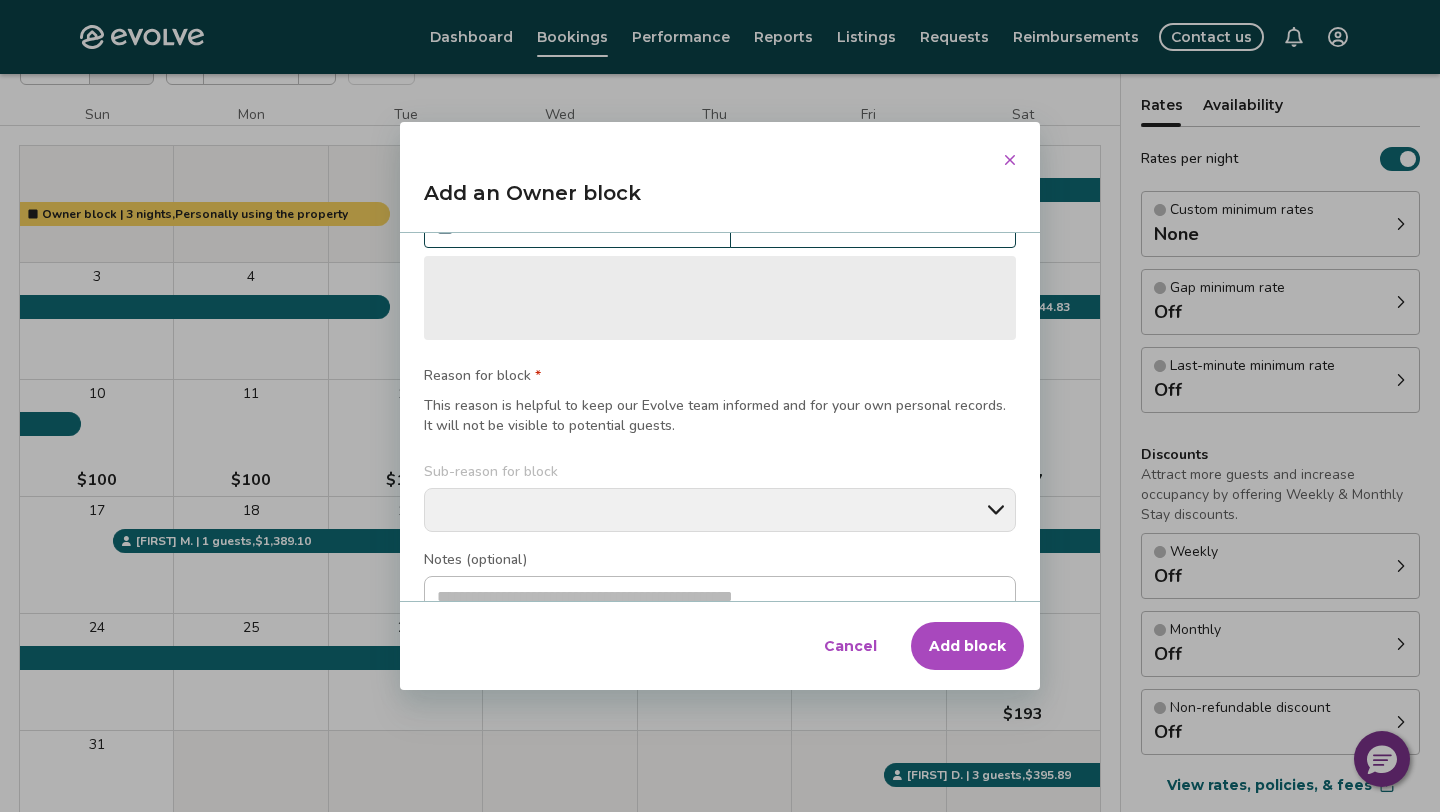 click on "‌" at bounding box center [720, 298] 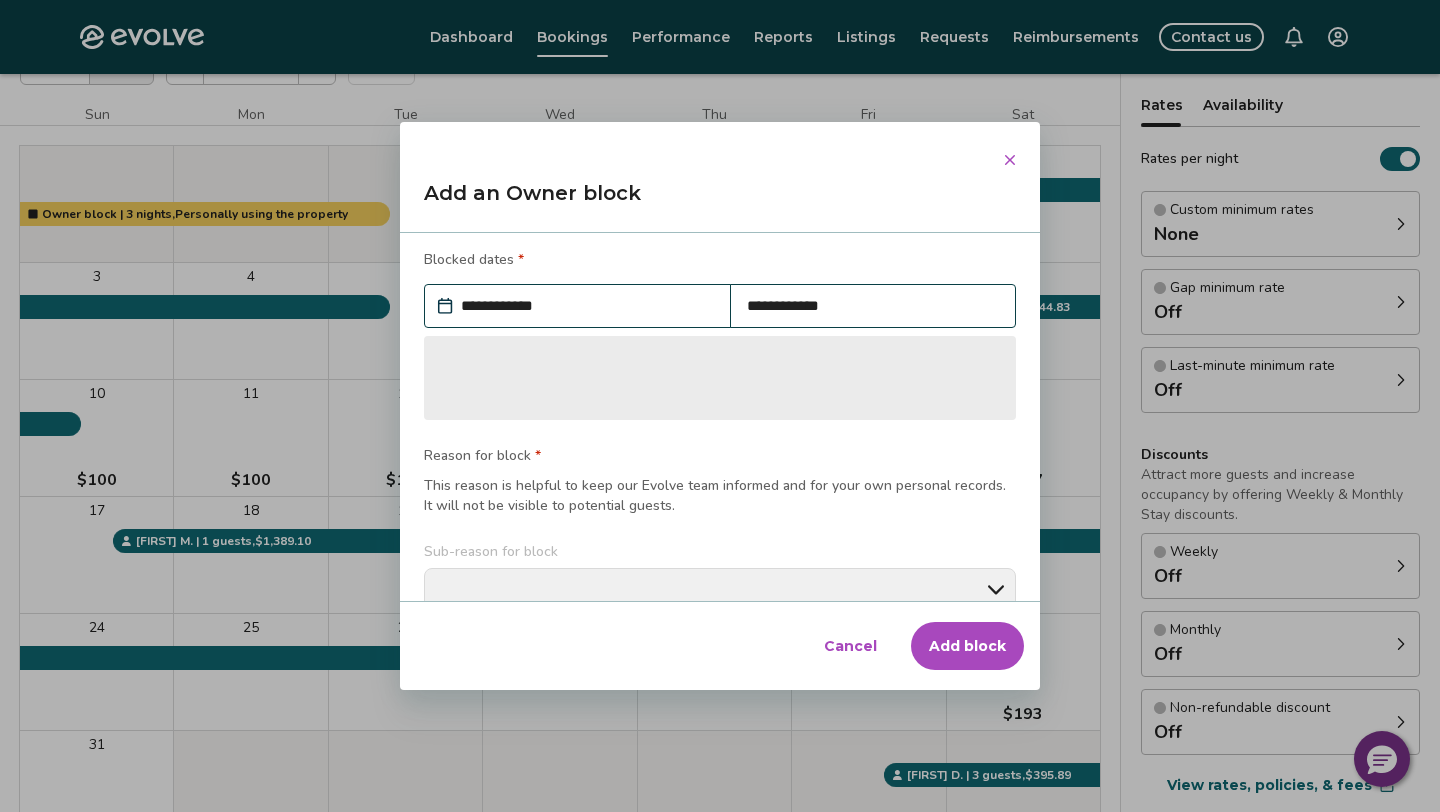 scroll, scrollTop: 0, scrollLeft: 0, axis: both 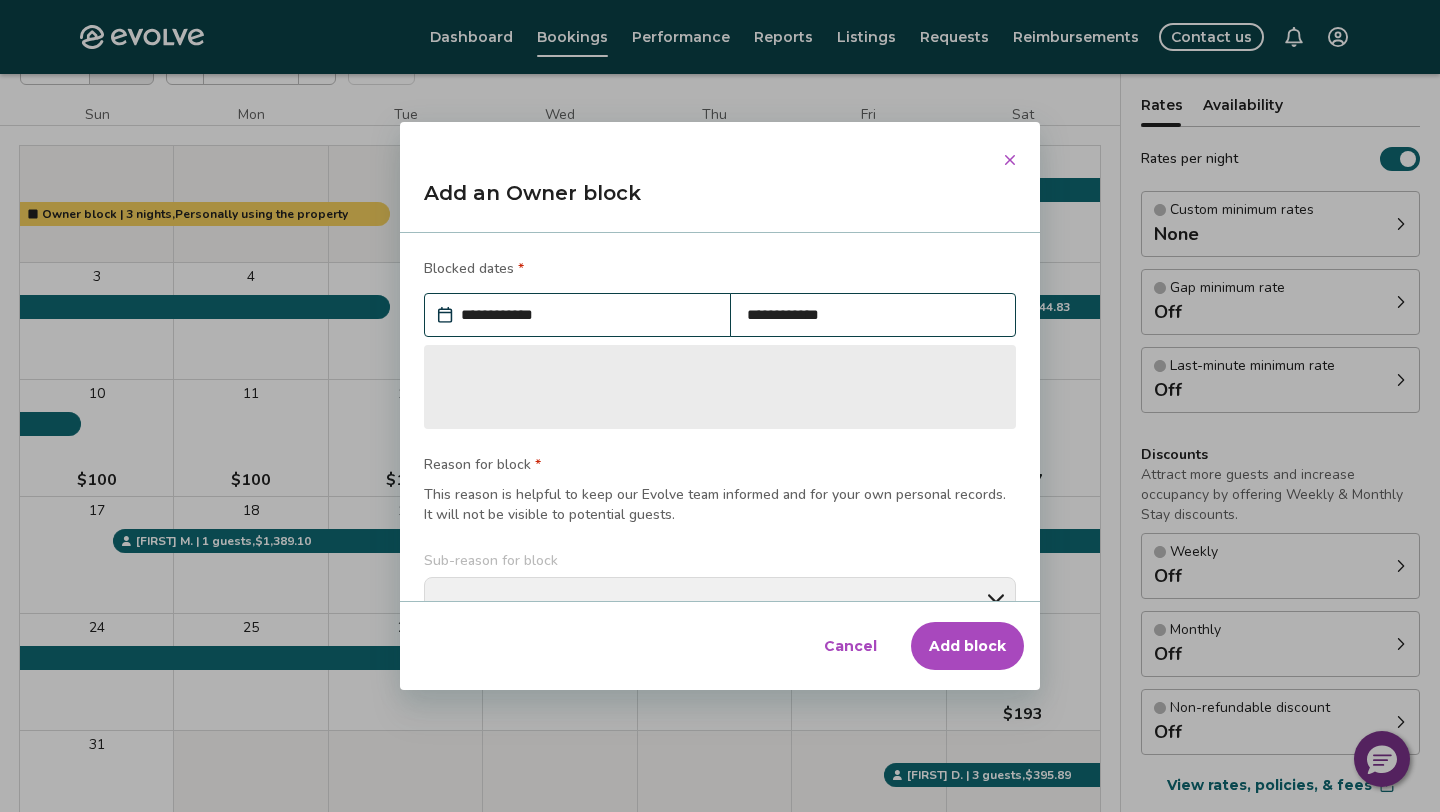 click on "‌" at bounding box center [720, 387] 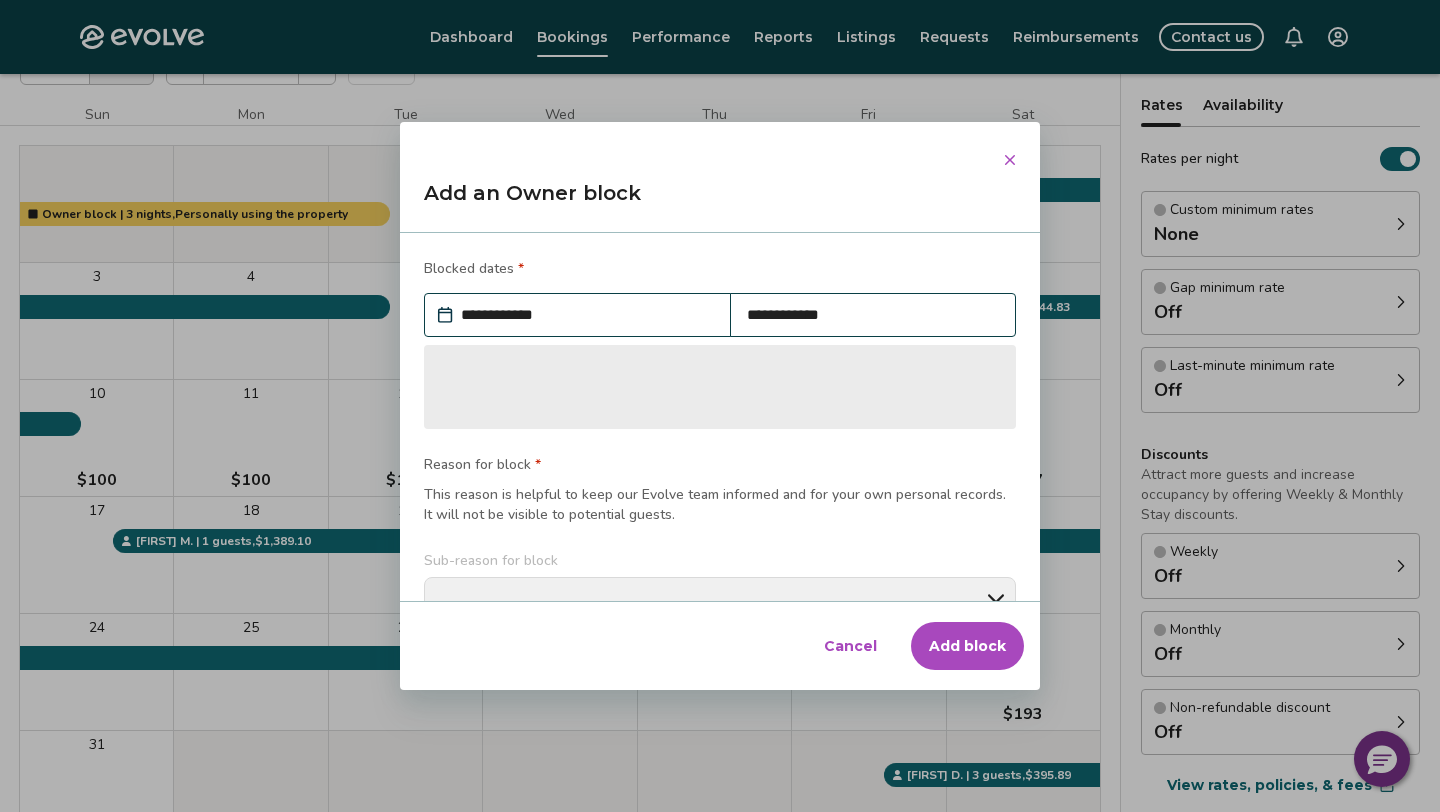 click on "Cancel" at bounding box center (850, 646) 